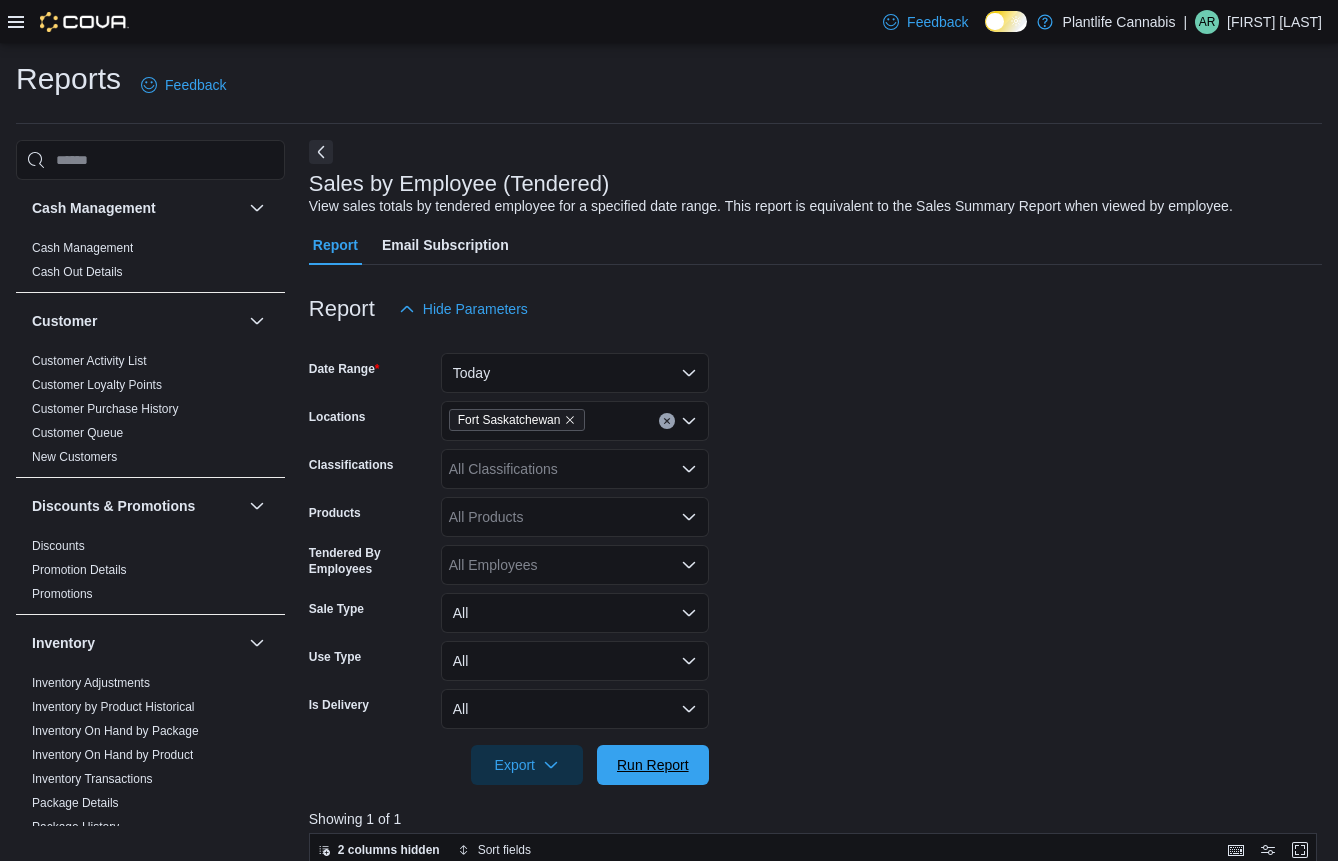 click on "Run Report" at bounding box center [653, 765] 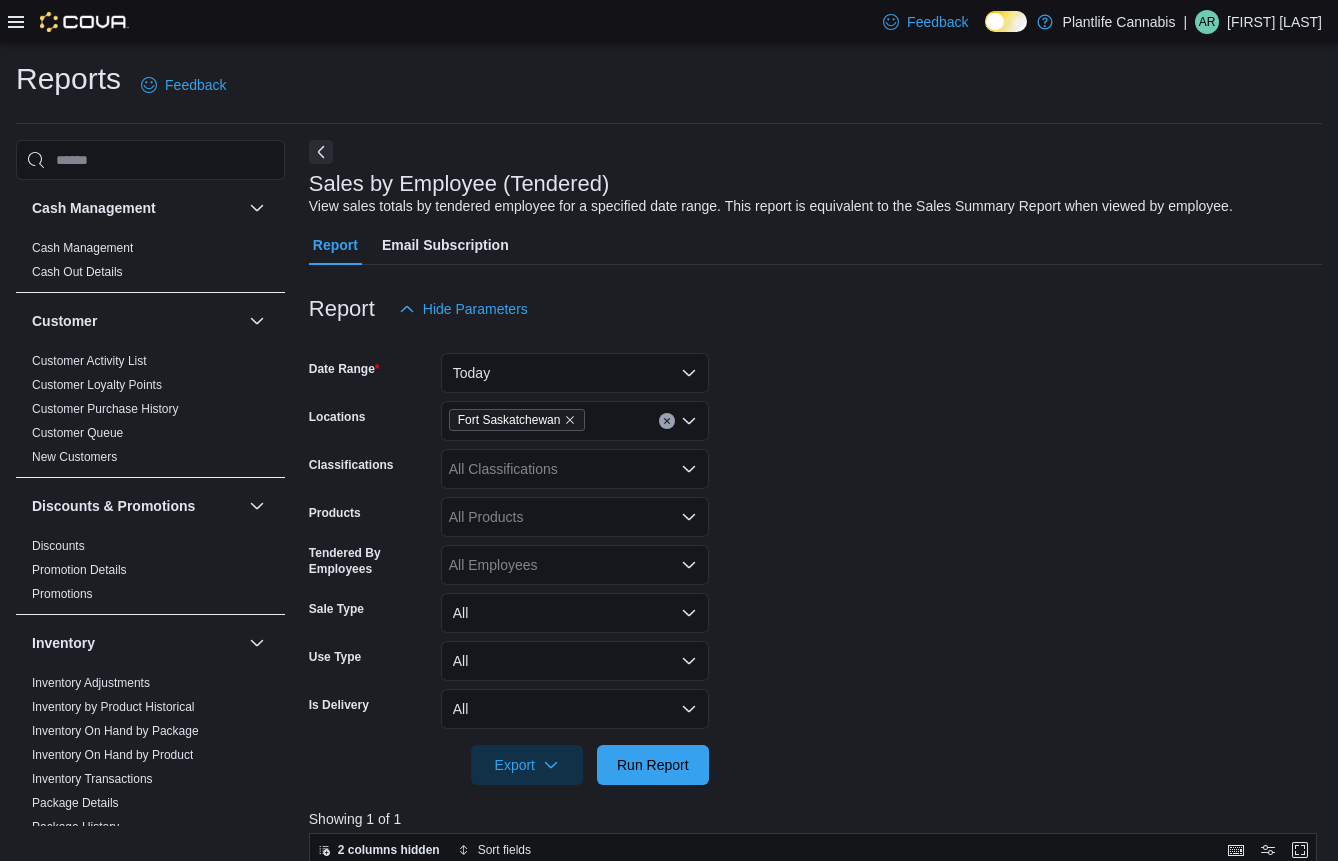scroll, scrollTop: 344, scrollLeft: 0, axis: vertical 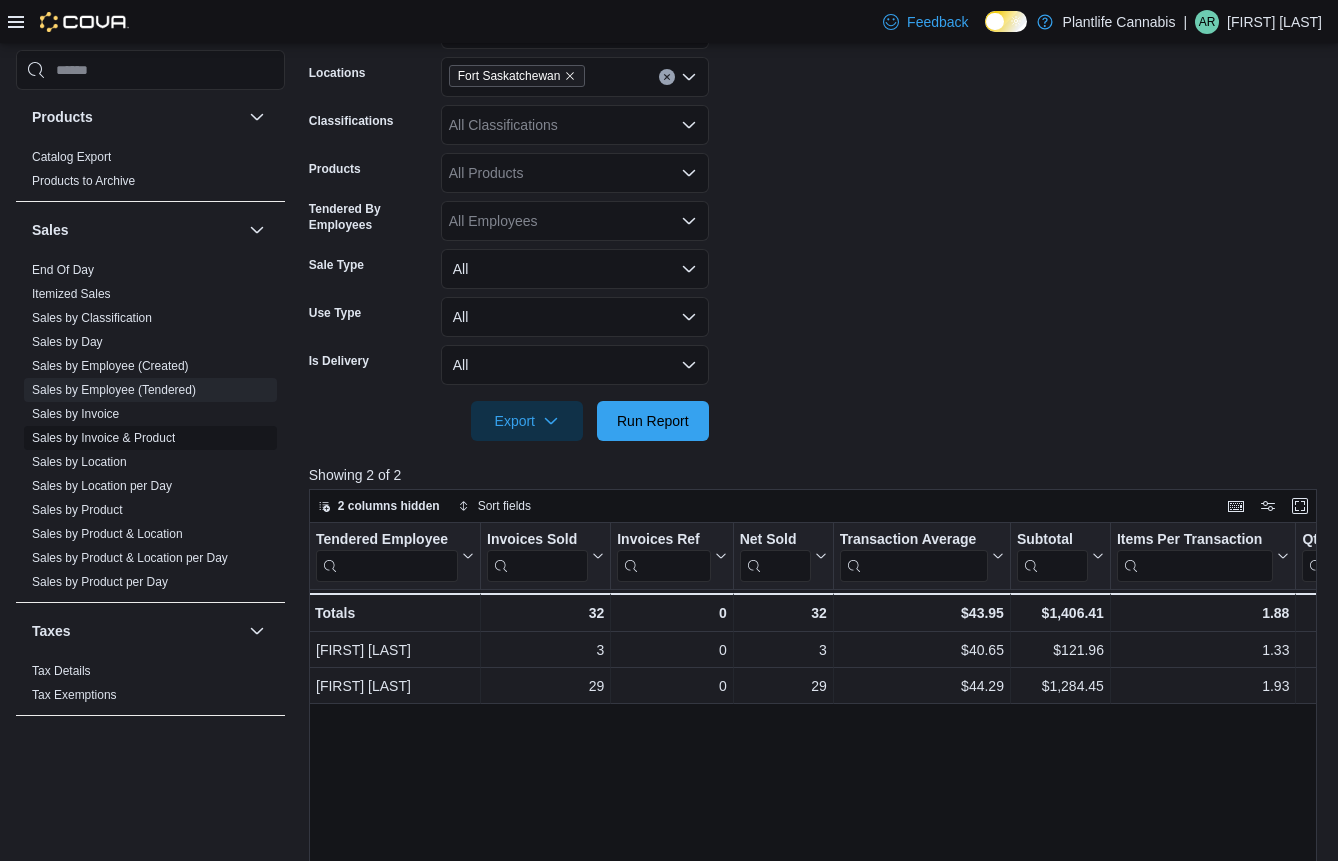 click on "Sales by Invoice & Product" at bounding box center (103, 438) 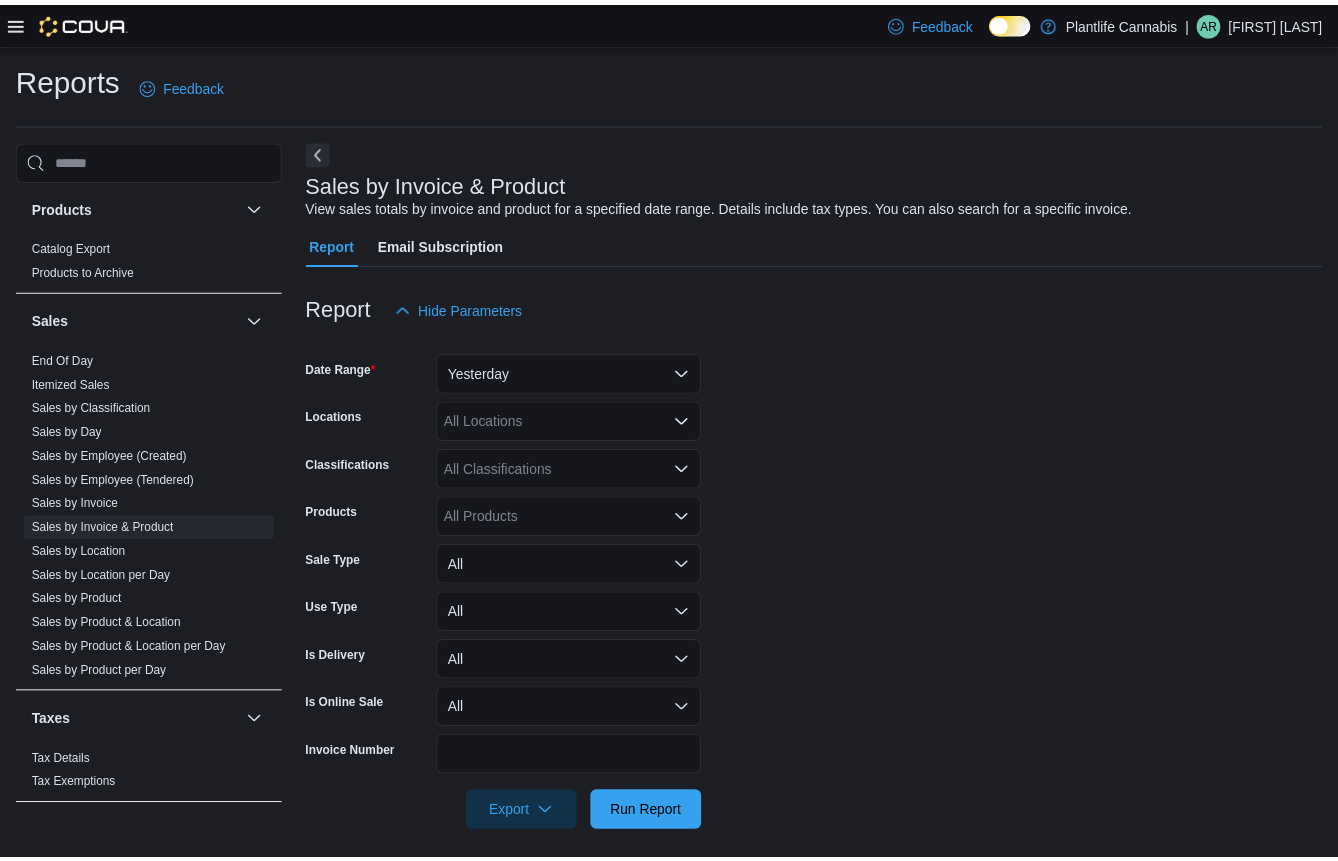 scroll, scrollTop: 12, scrollLeft: 0, axis: vertical 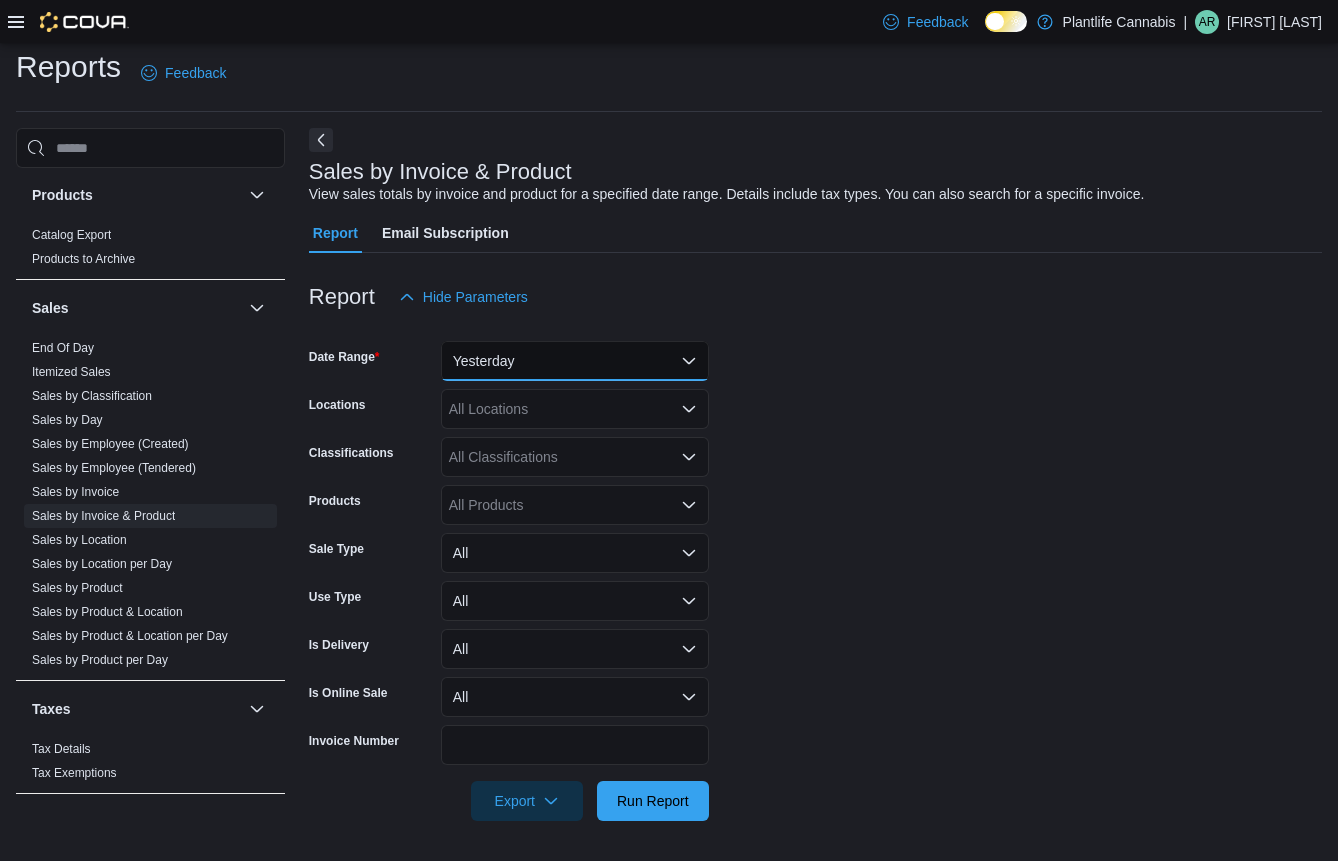 click on "Yesterday" at bounding box center [575, 361] 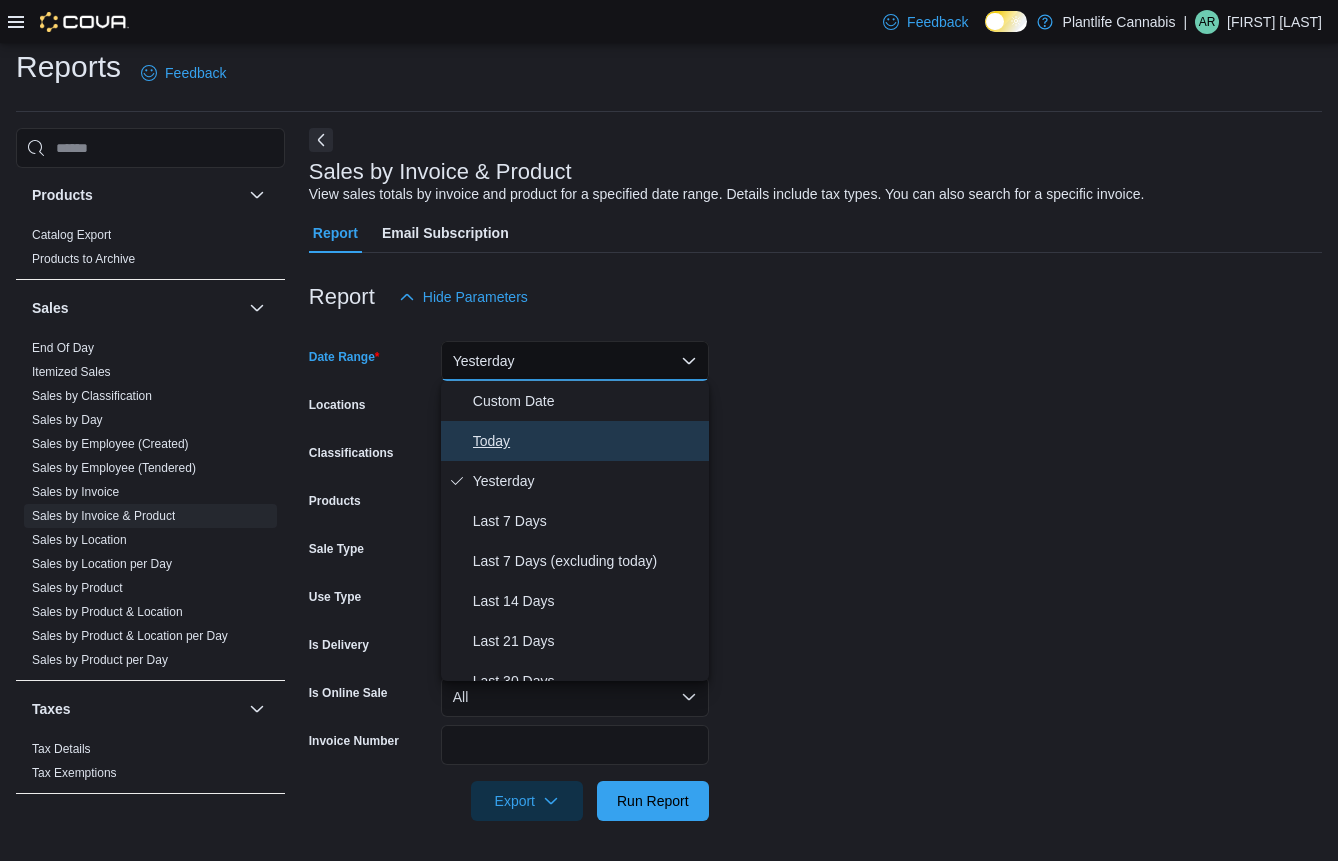 click on "Today" at bounding box center (587, 441) 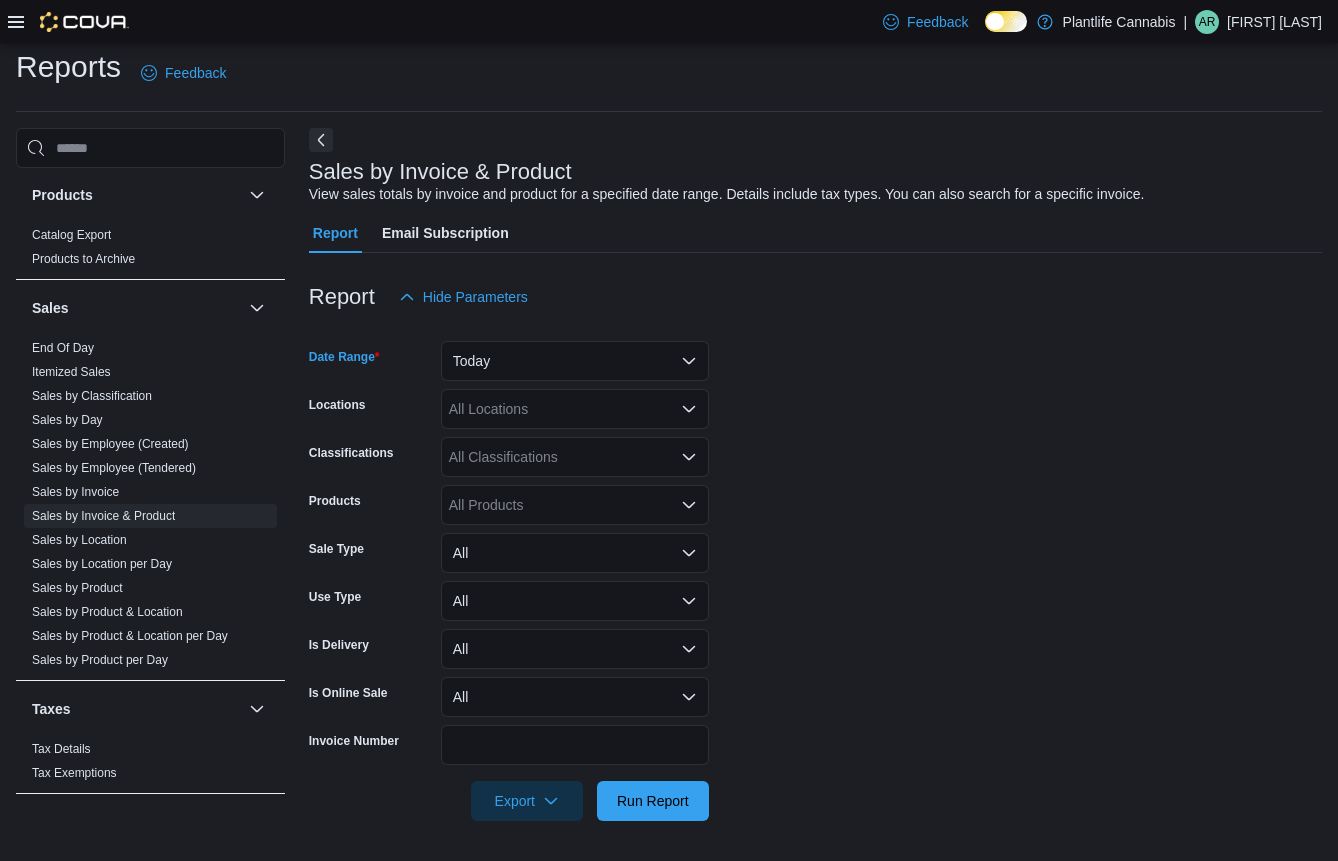 click on "All Locations" at bounding box center [575, 409] 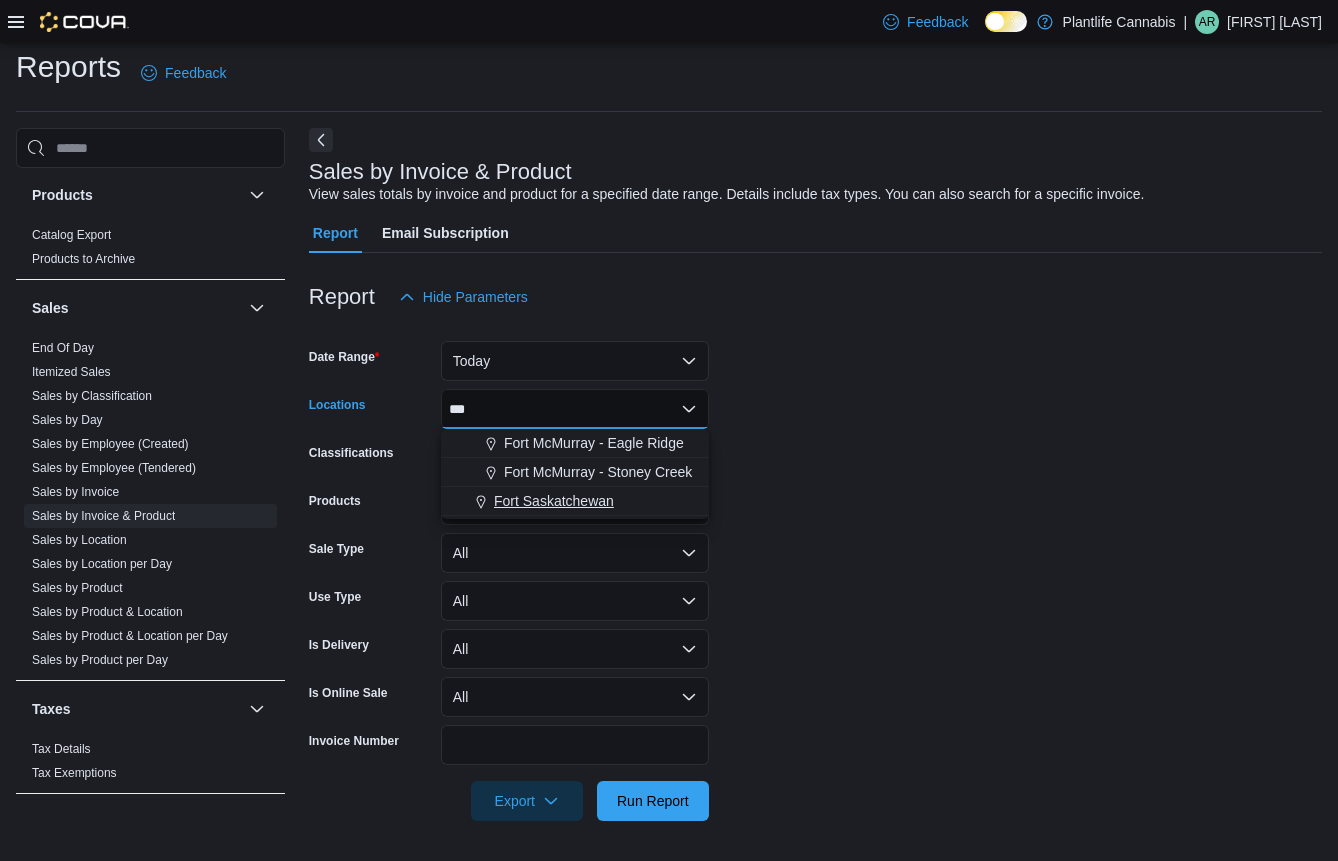 type on "***" 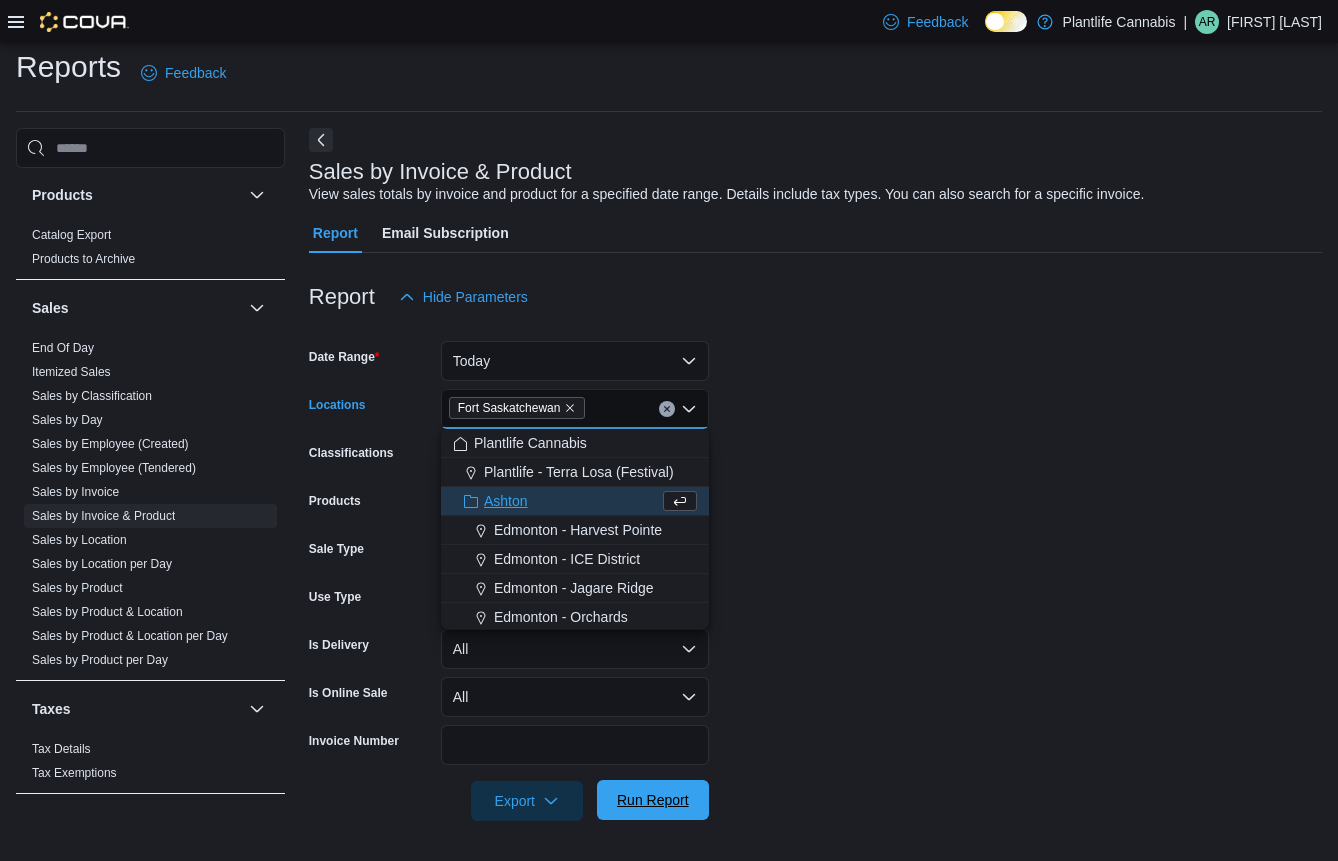 click on "Run Report" at bounding box center (653, 800) 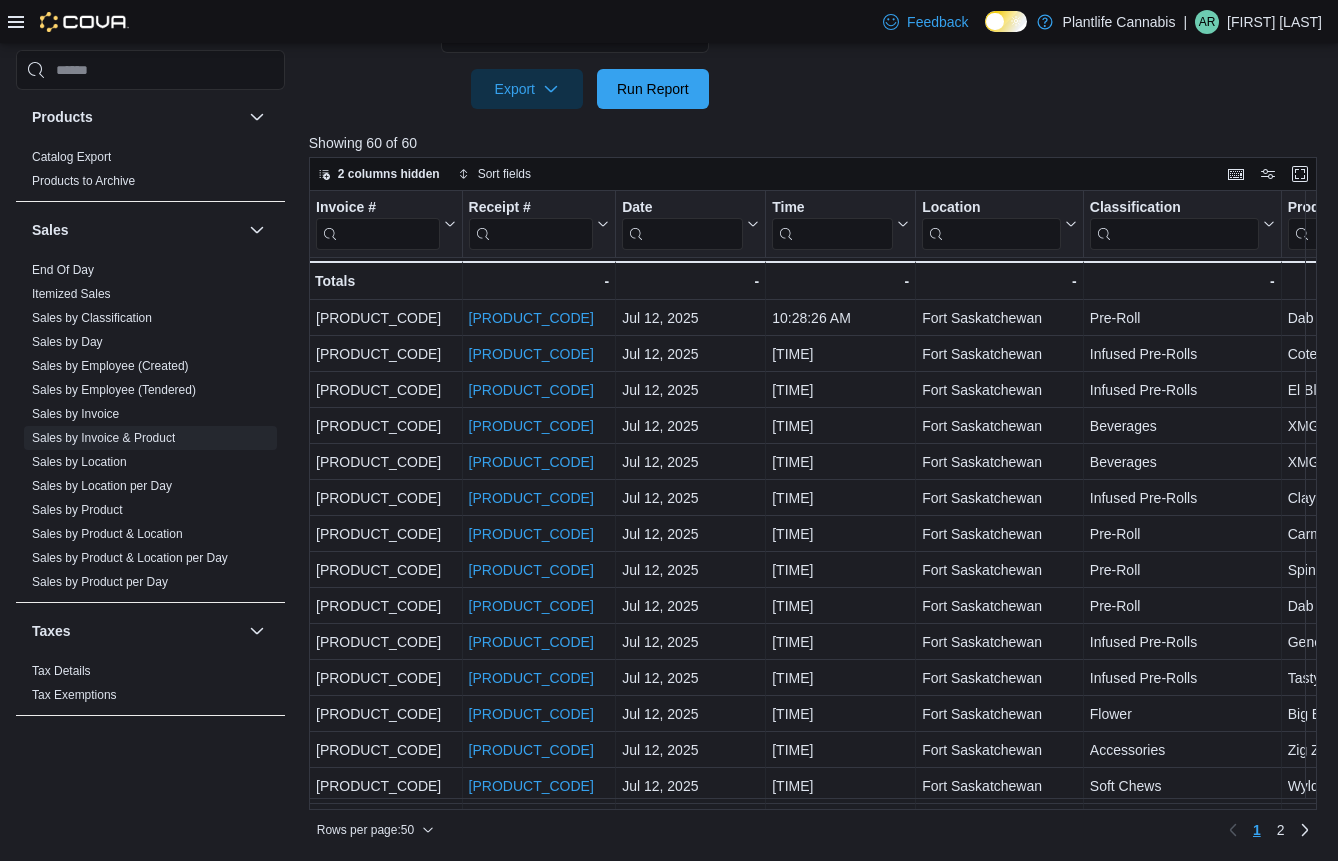 scroll, scrollTop: 725, scrollLeft: 0, axis: vertical 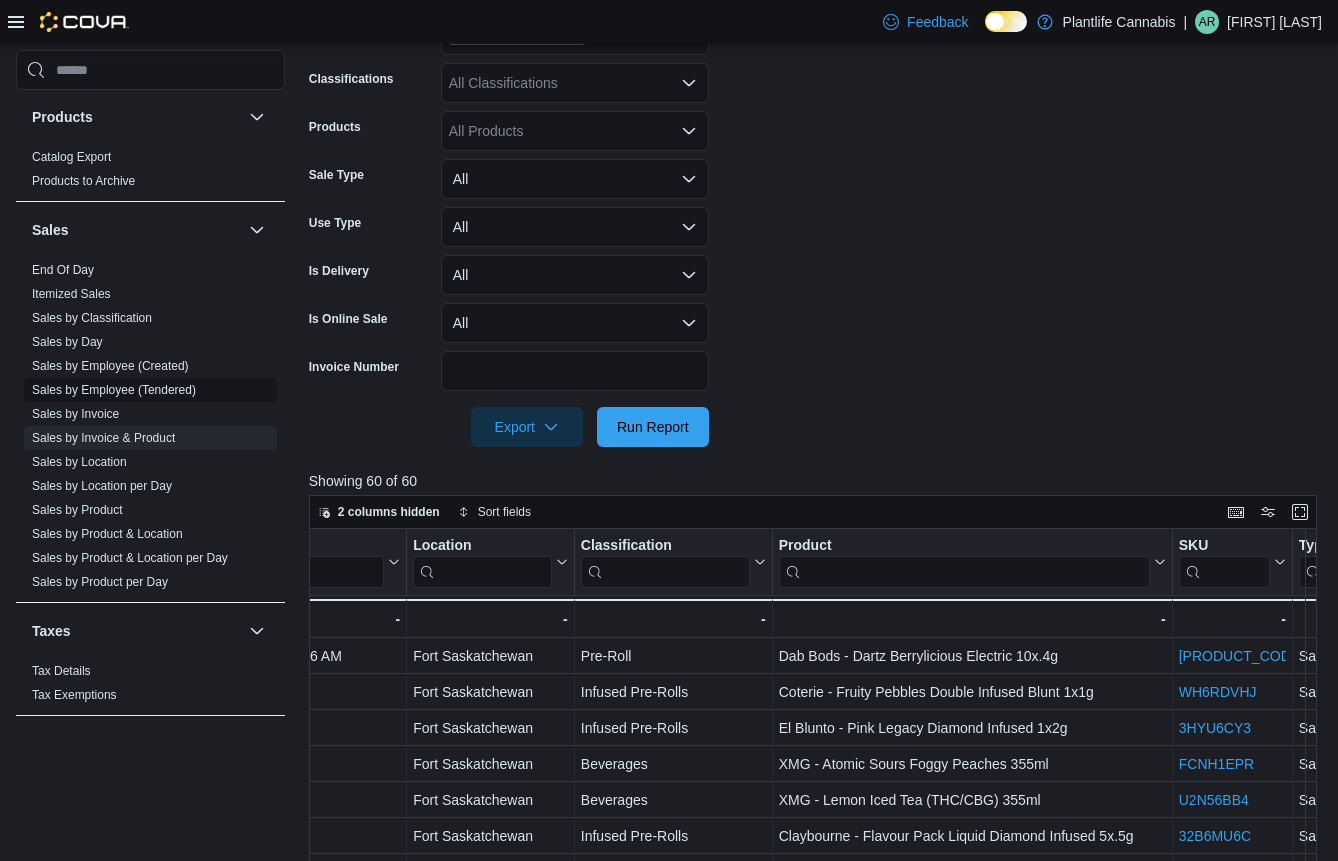 click on "Sales by Employee (Tendered)" at bounding box center (114, 390) 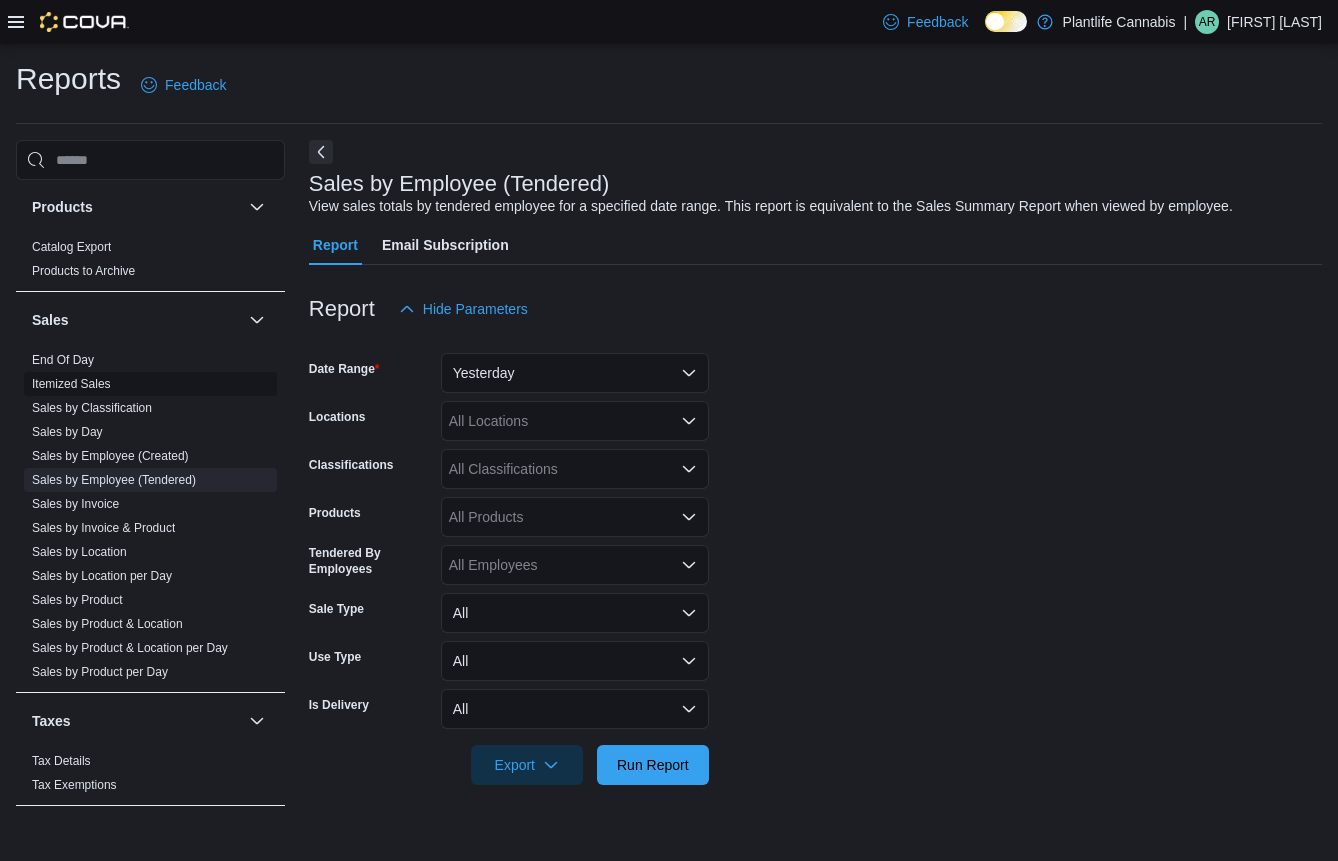 scroll, scrollTop: 0, scrollLeft: 0, axis: both 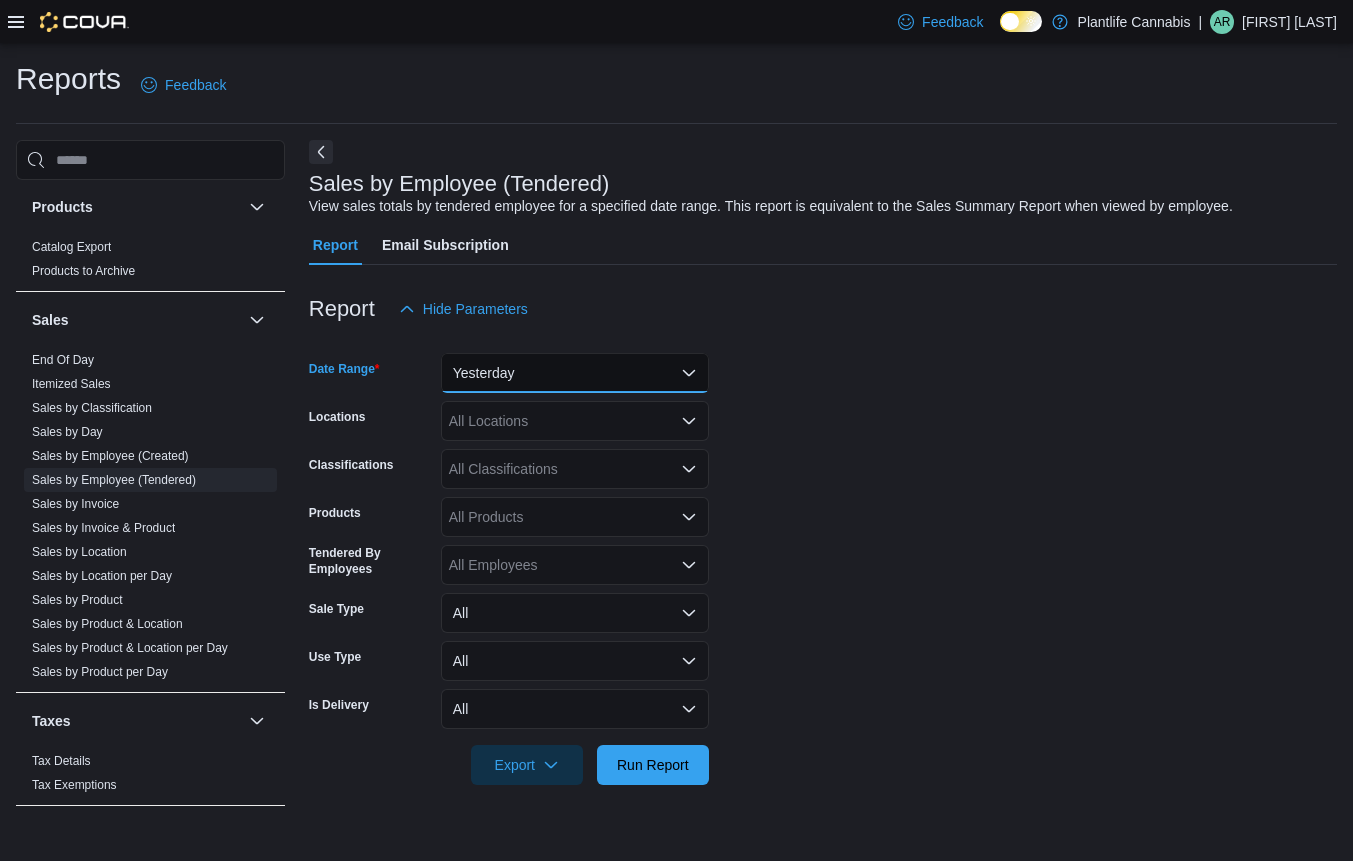 click on "Yesterday" at bounding box center (575, 373) 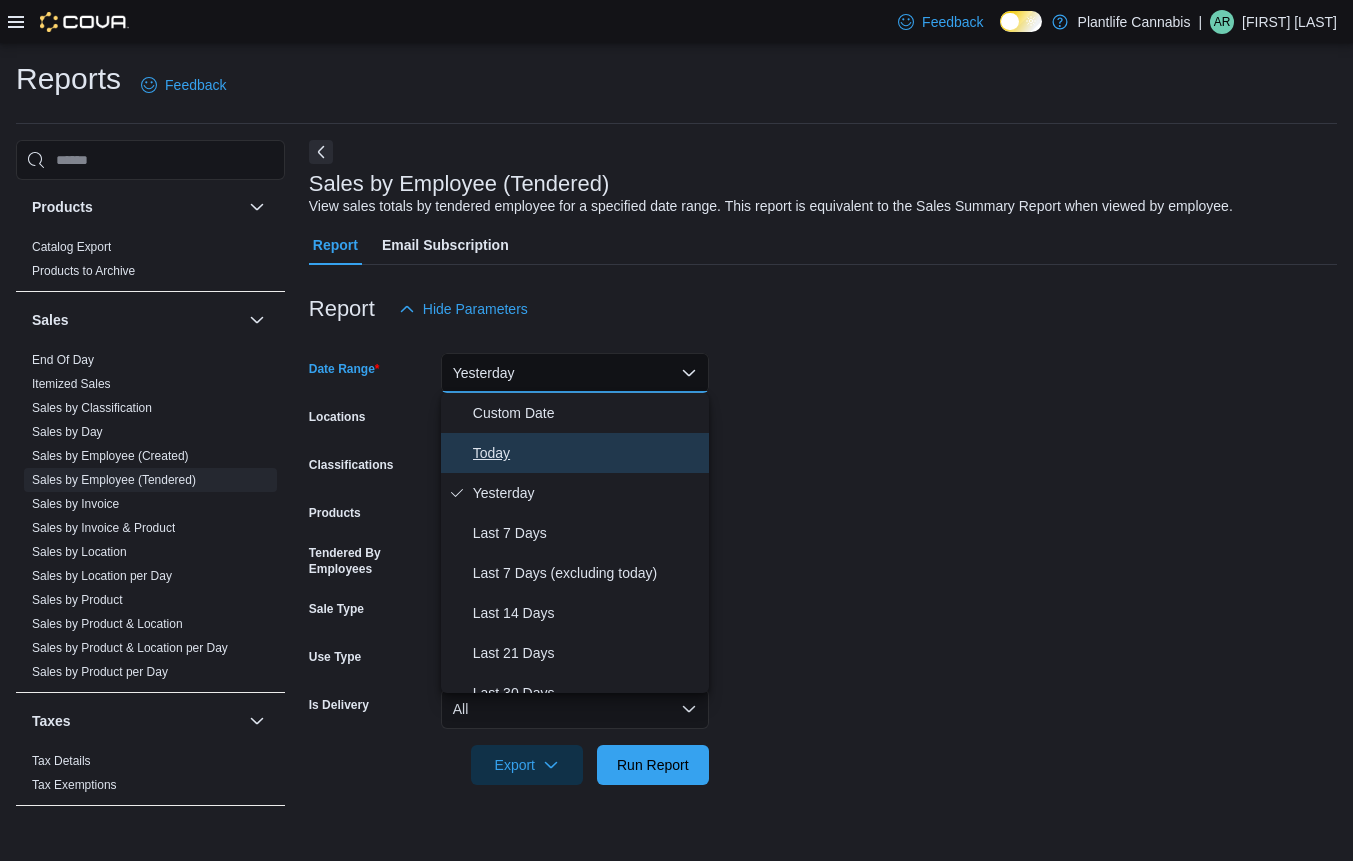 click on "Today" at bounding box center [587, 453] 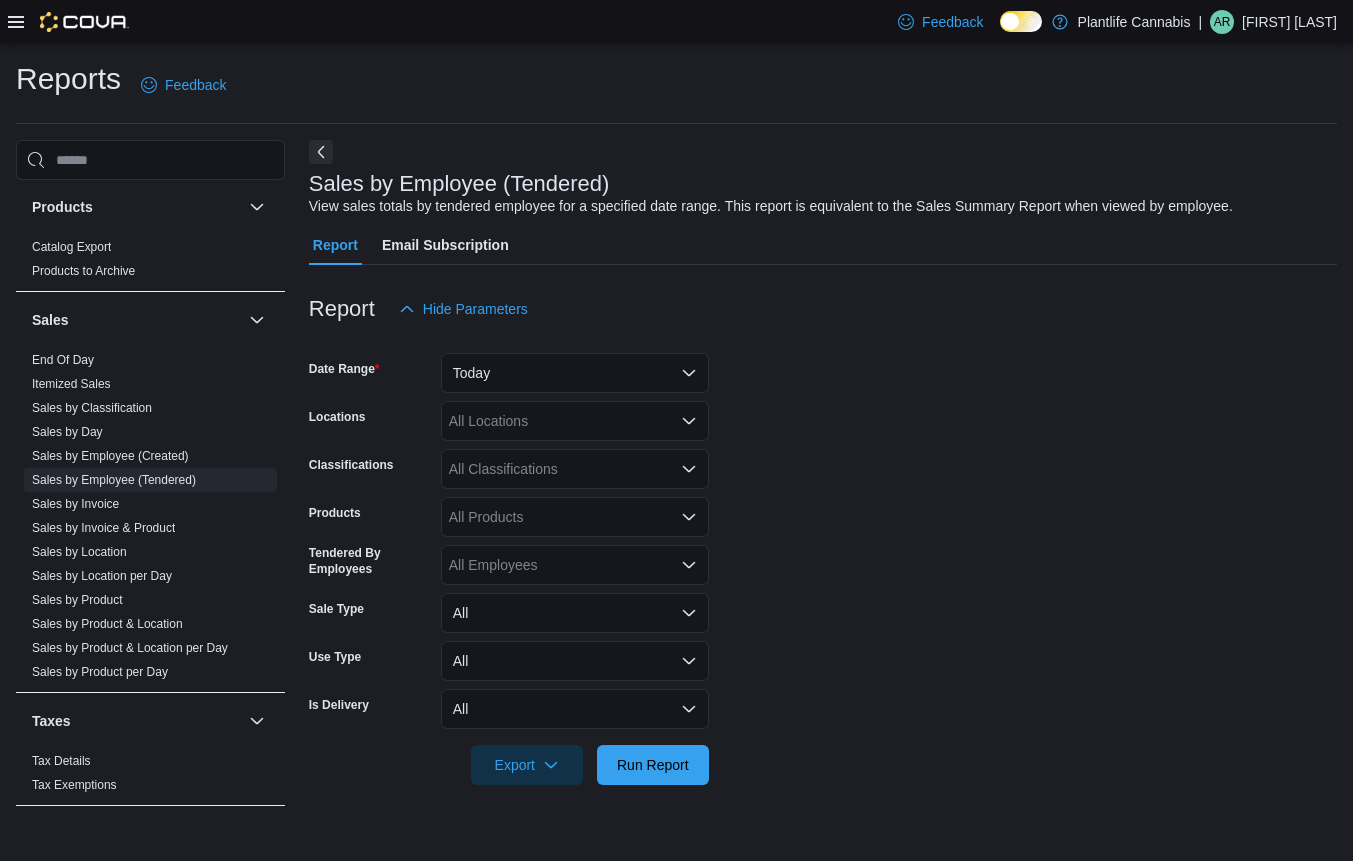click on "All Locations" at bounding box center (575, 421) 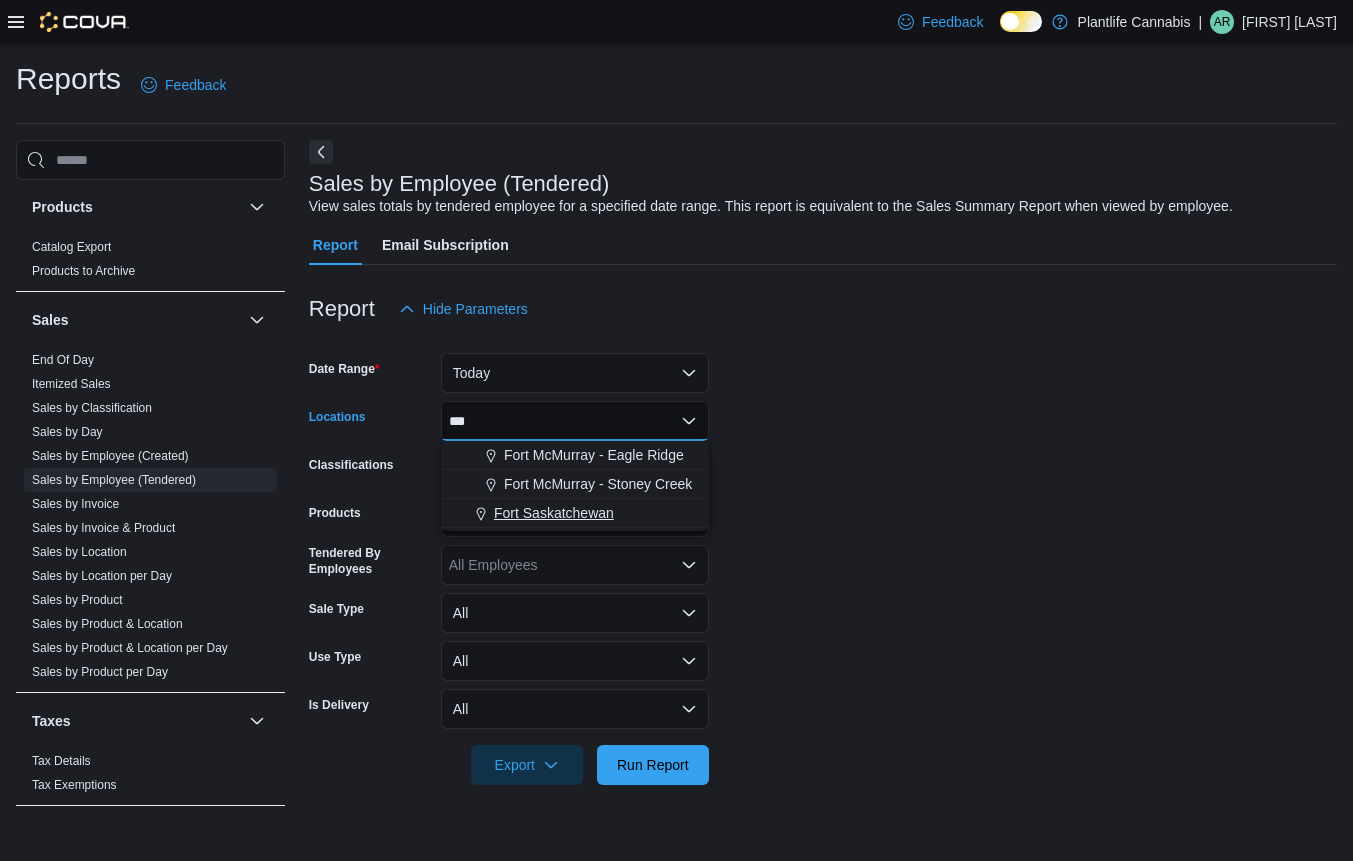 type on "***" 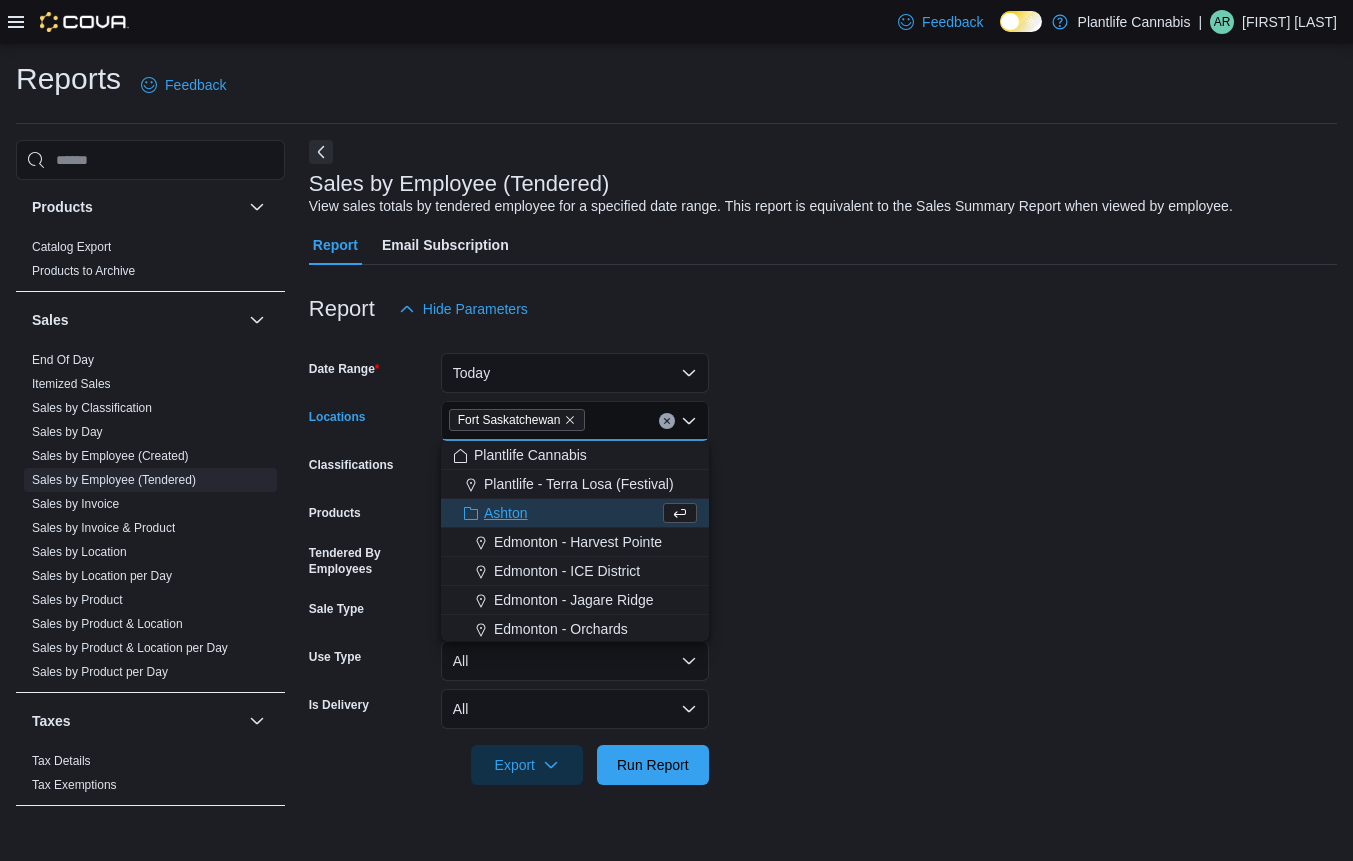 click on "Export  Run Report" at bounding box center [509, 765] 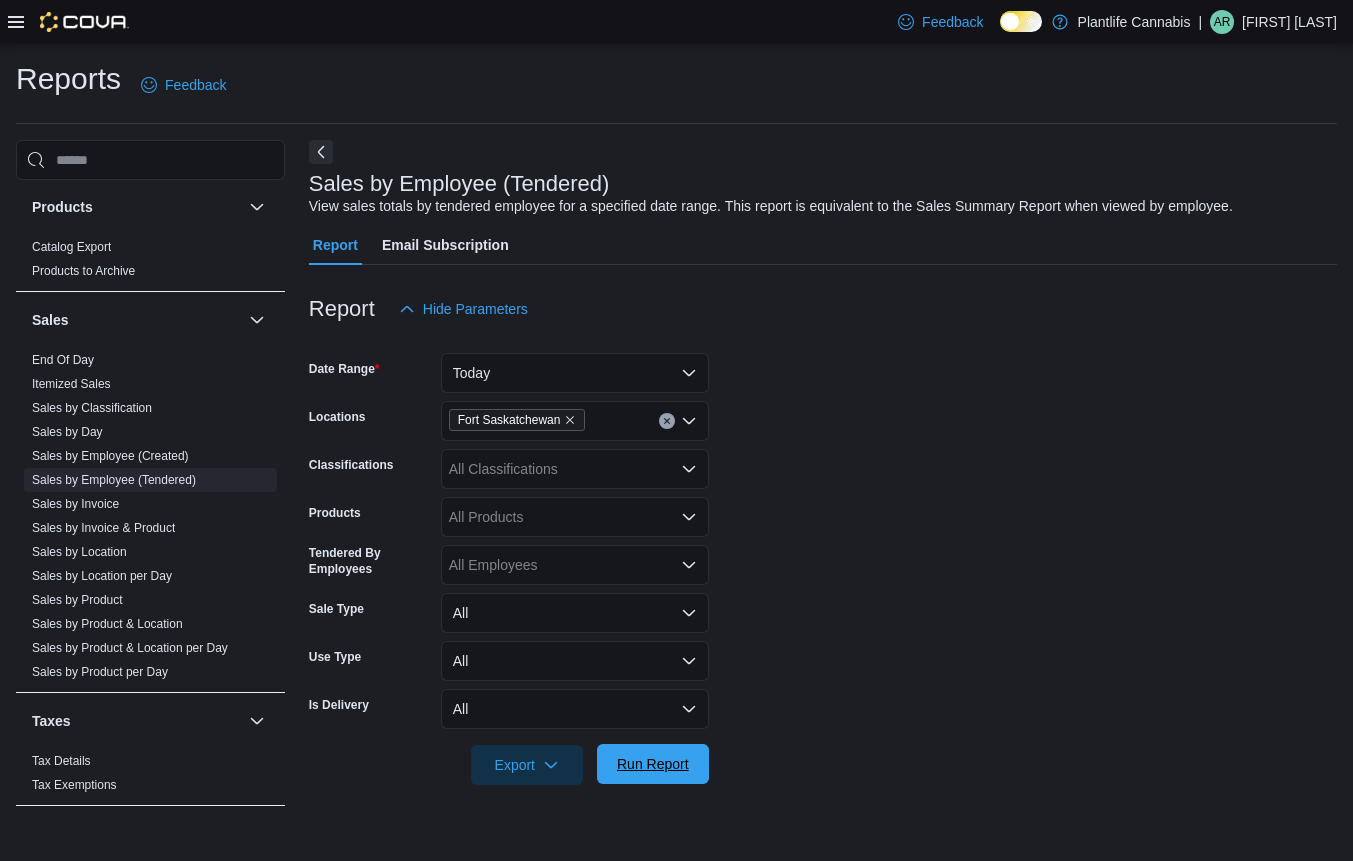 click on "Run Report" at bounding box center (653, 764) 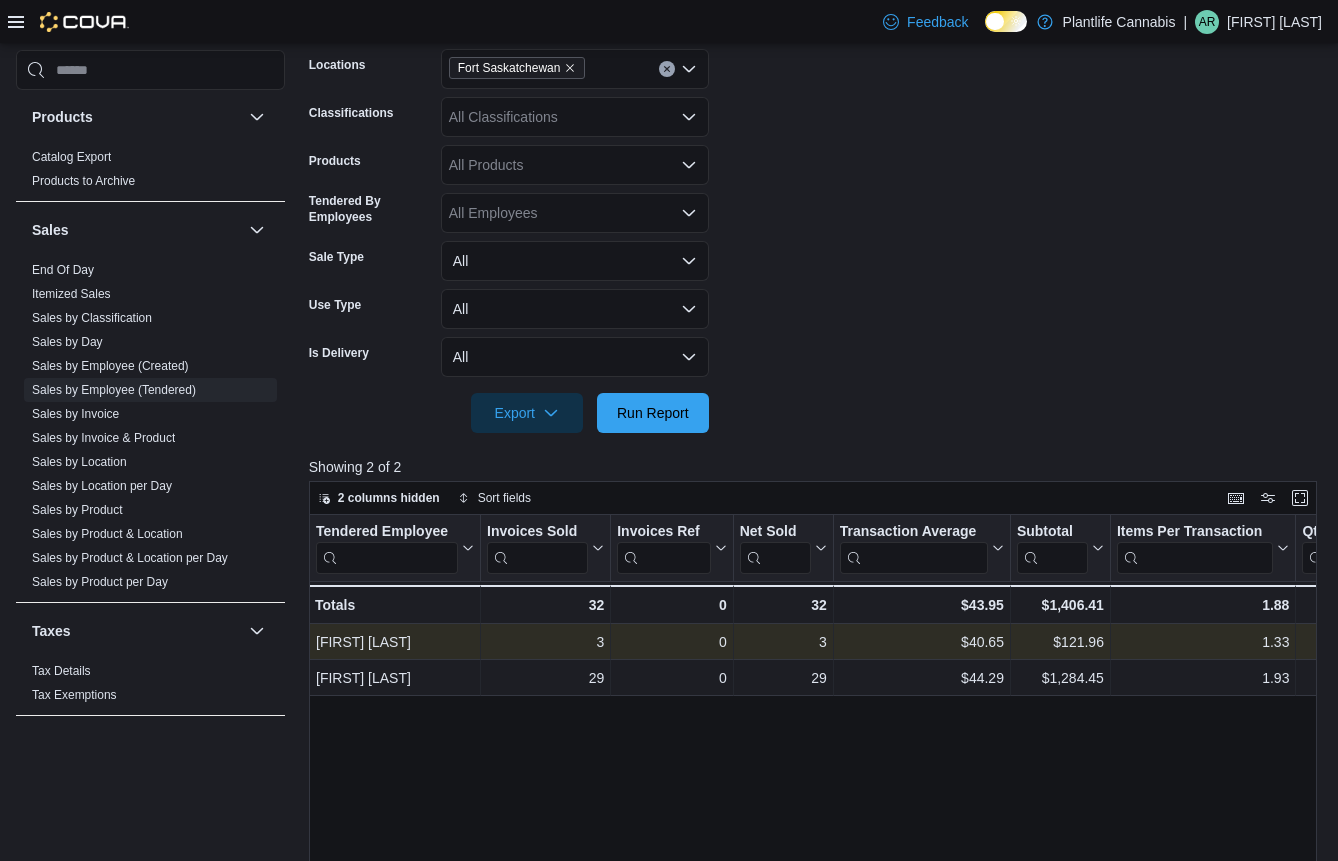 scroll, scrollTop: 350, scrollLeft: 0, axis: vertical 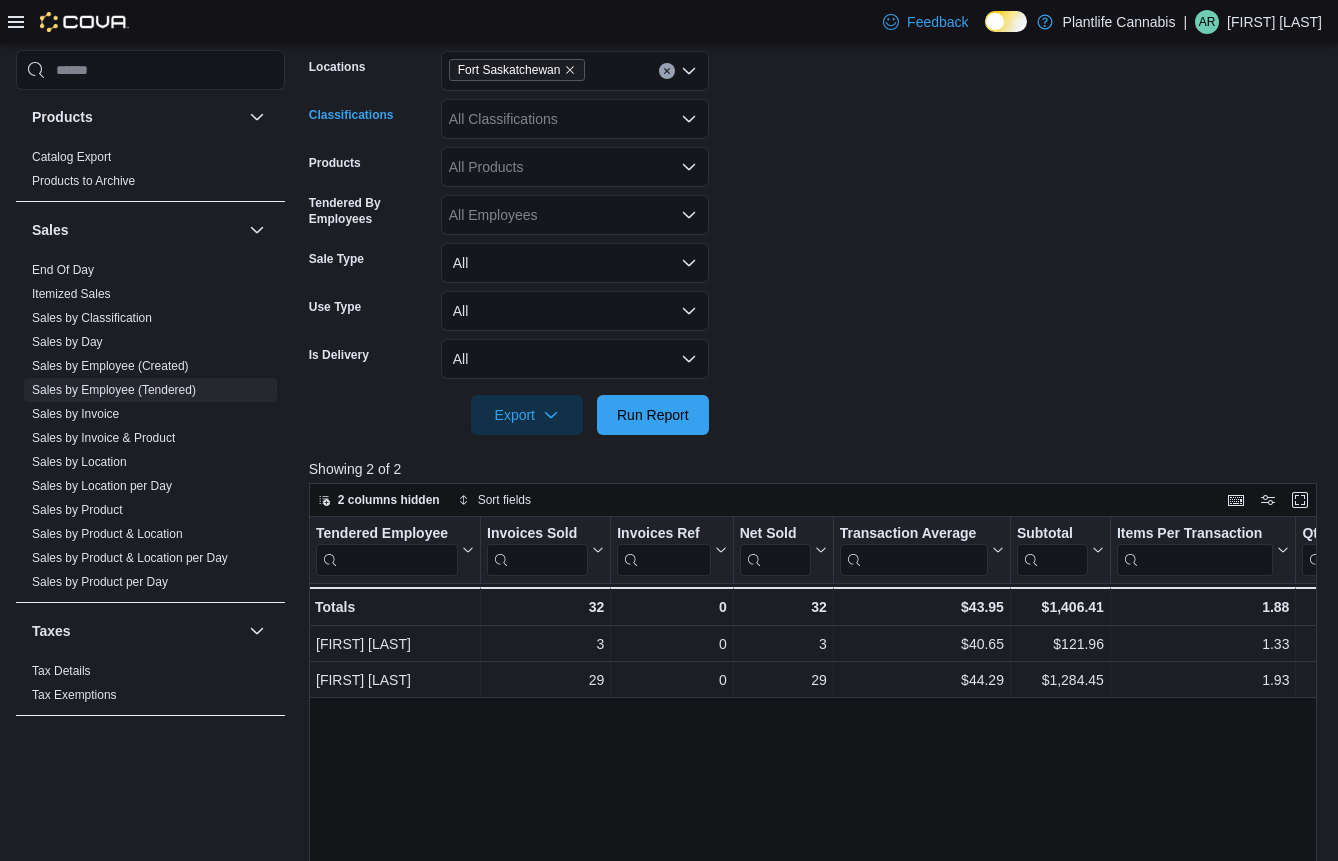 click on "All Classifications" at bounding box center (575, 119) 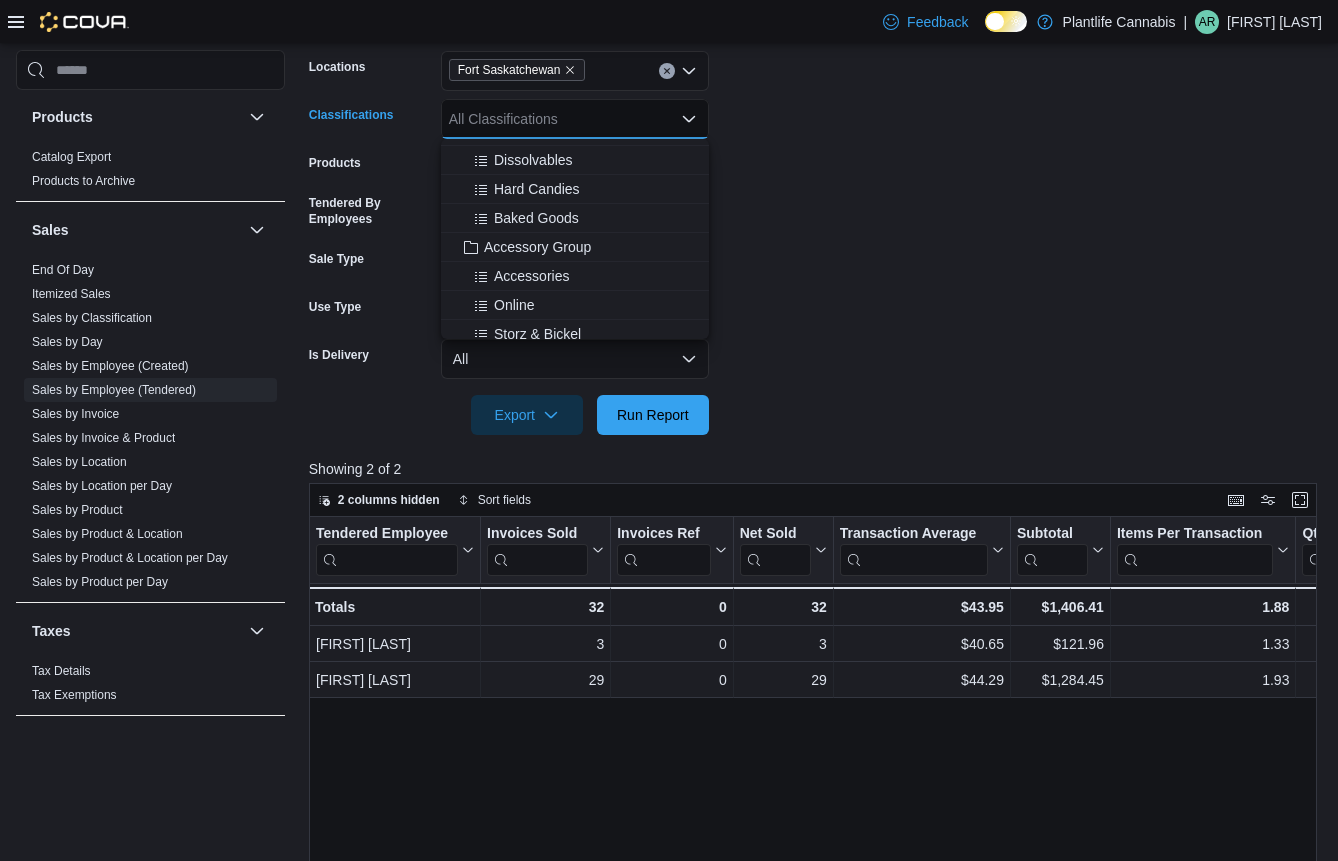 scroll, scrollTop: 193, scrollLeft: 0, axis: vertical 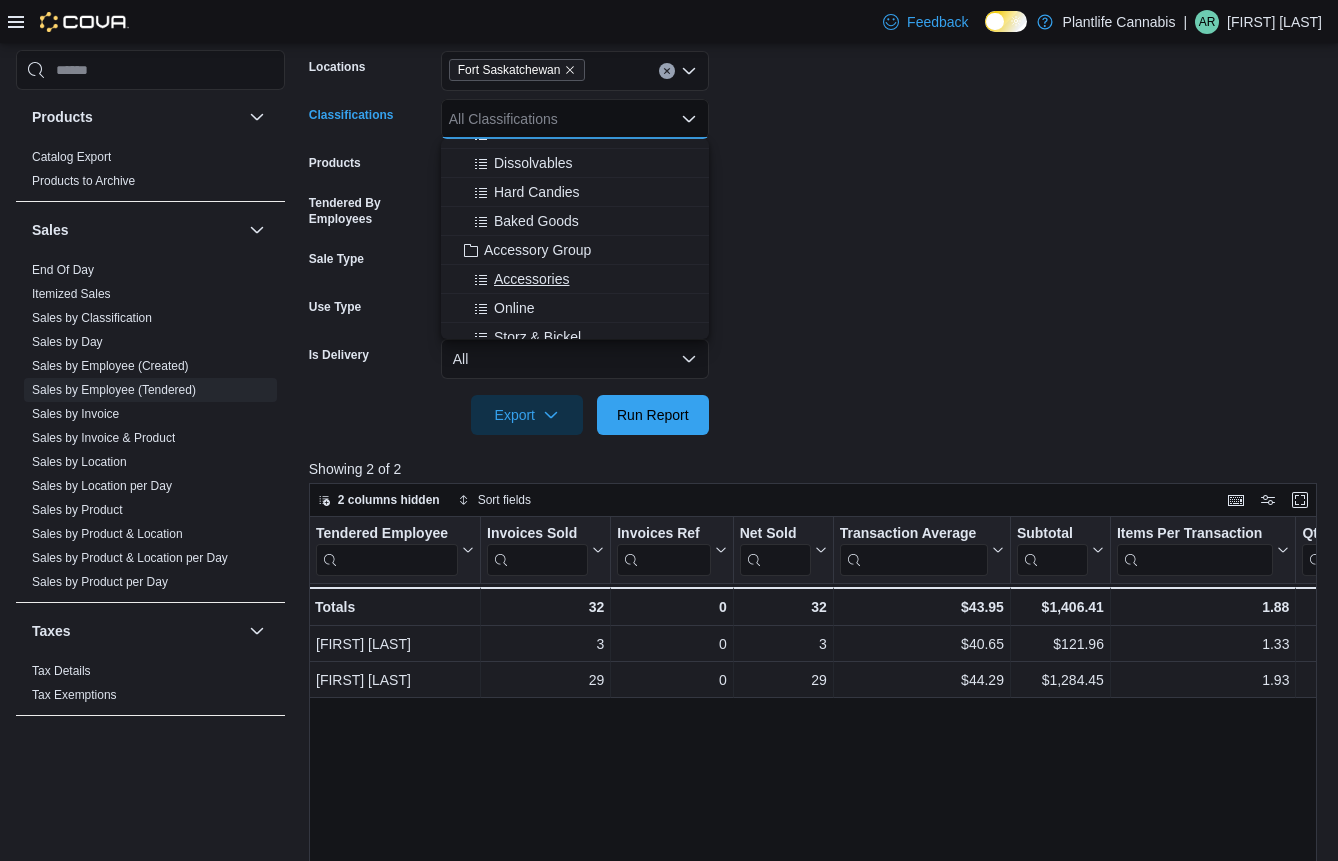 click on "Accessories" at bounding box center (575, 279) 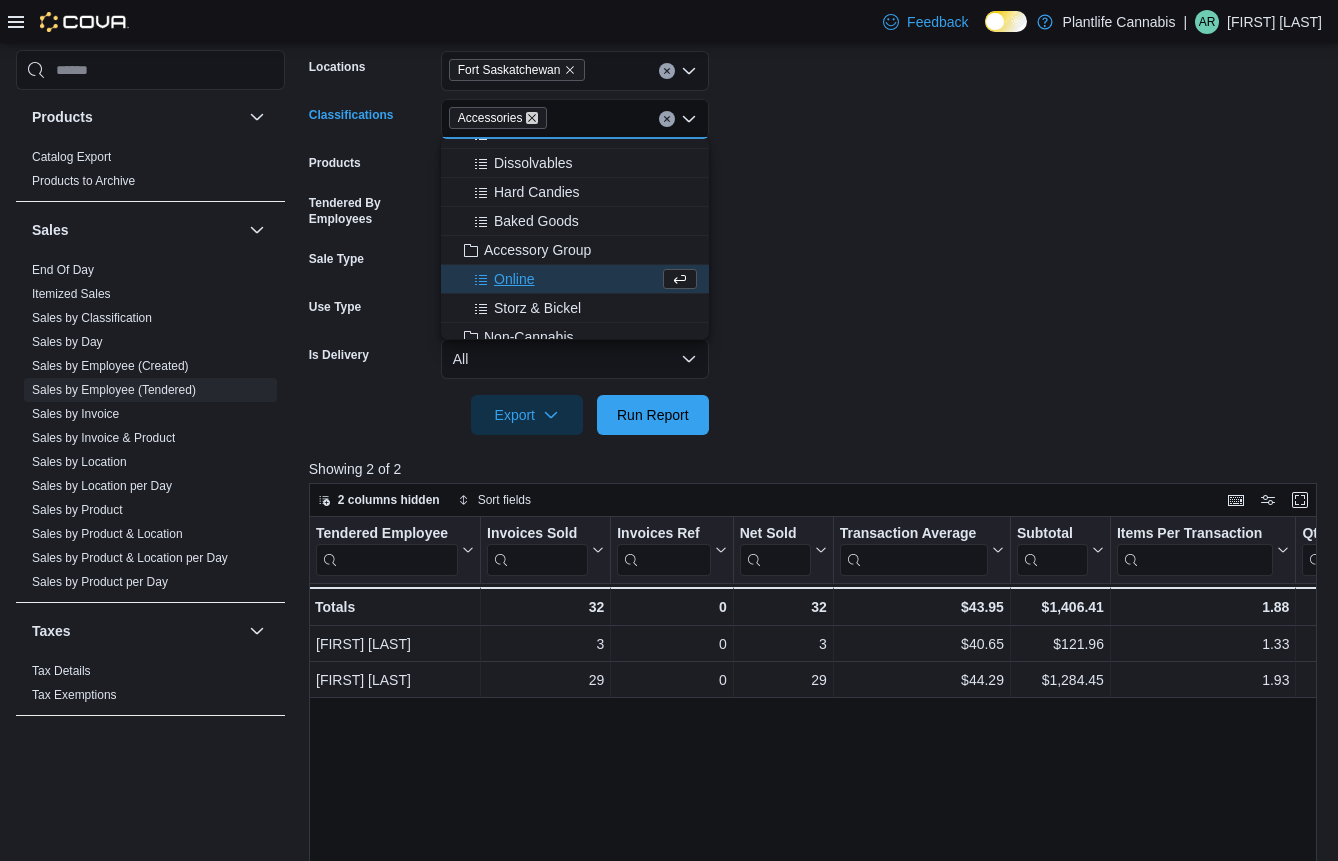 click 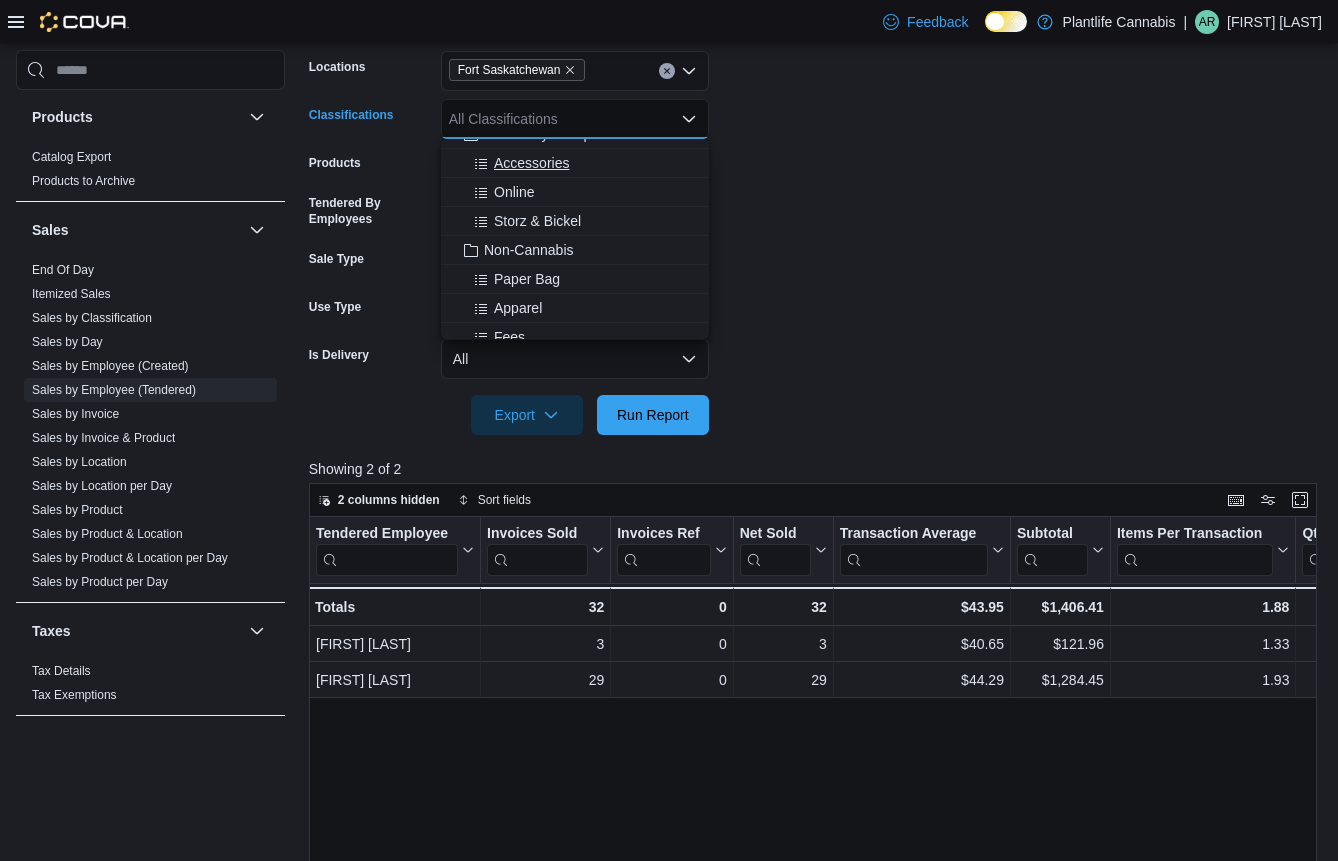 scroll, scrollTop: 268, scrollLeft: 0, axis: vertical 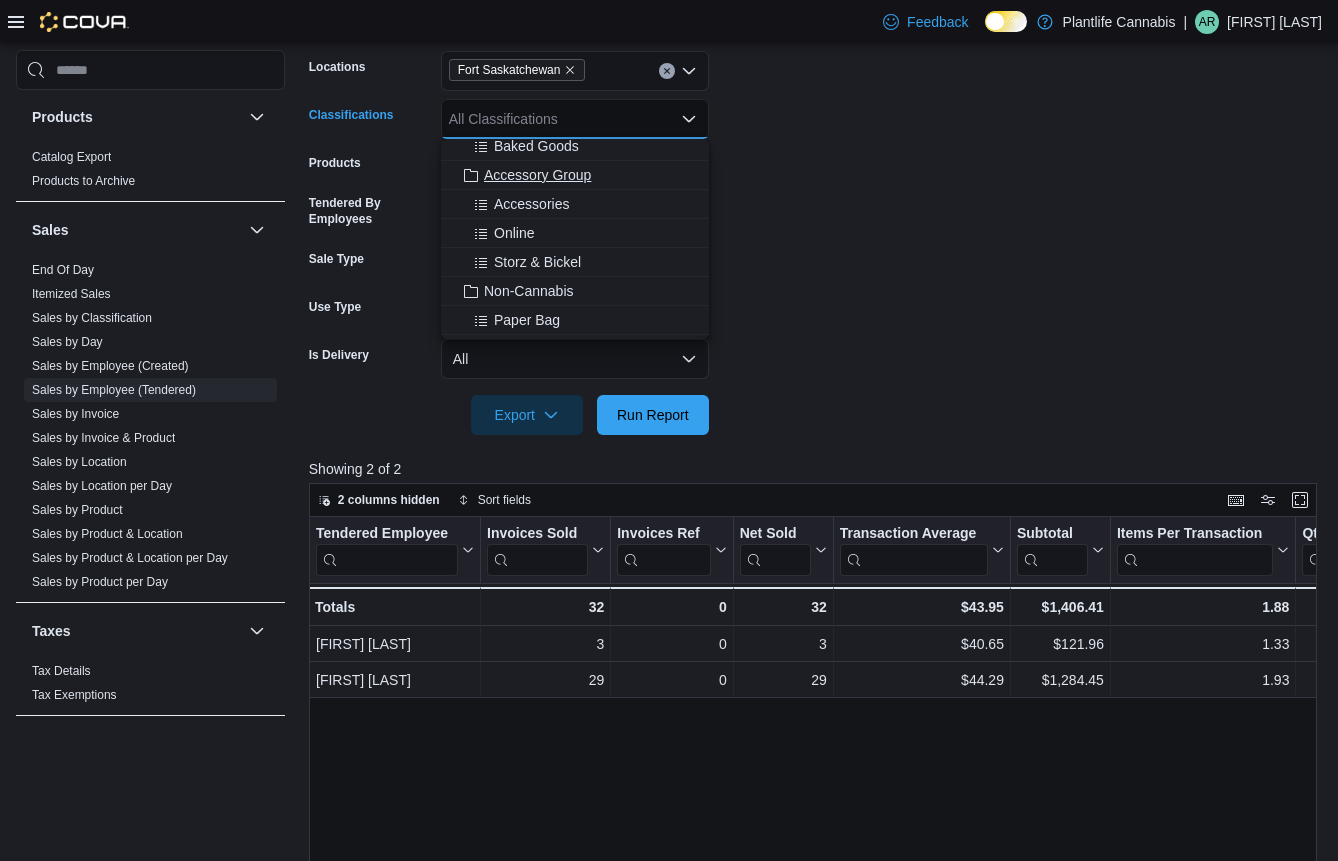 click on "Accessory Group" at bounding box center [537, 175] 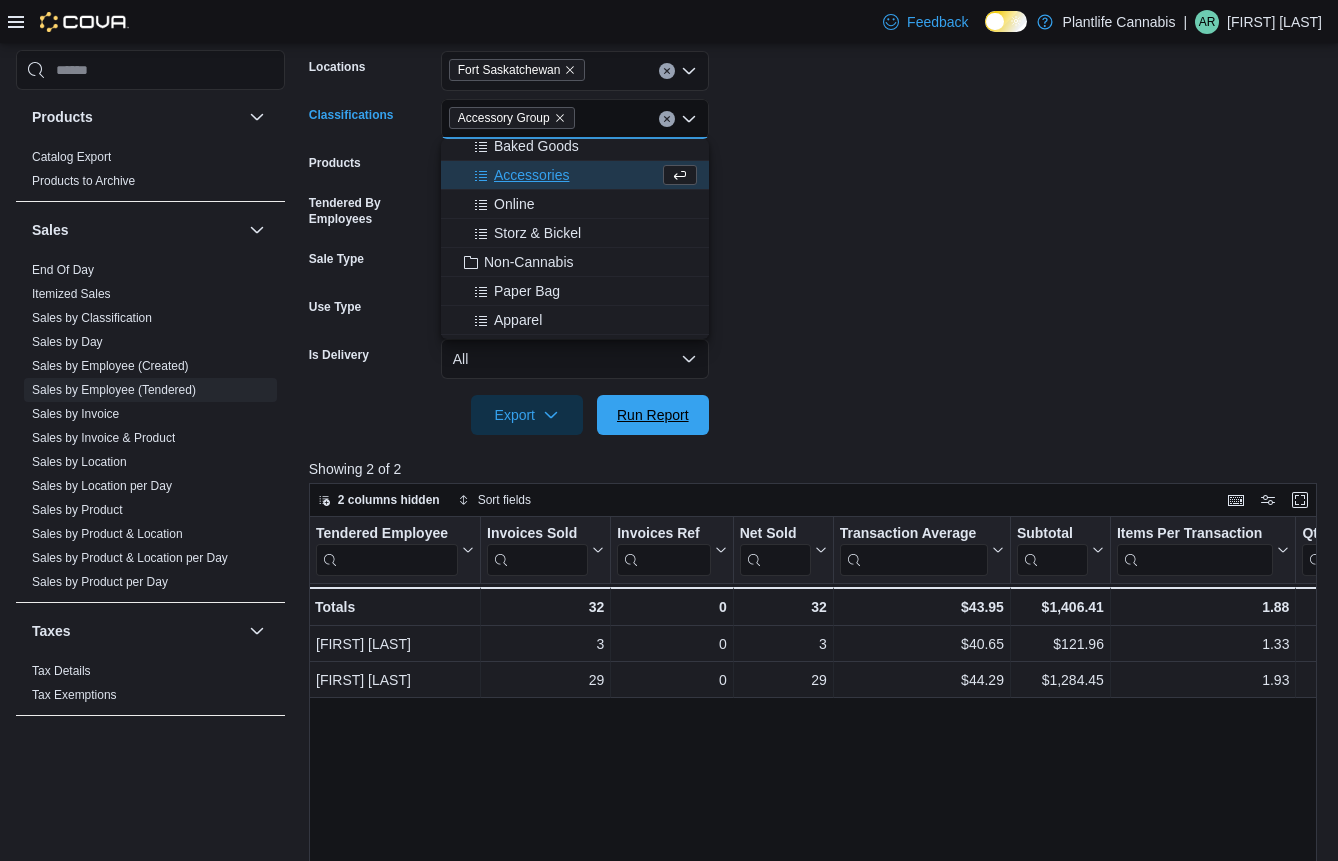 click on "Run Report" at bounding box center (653, 415) 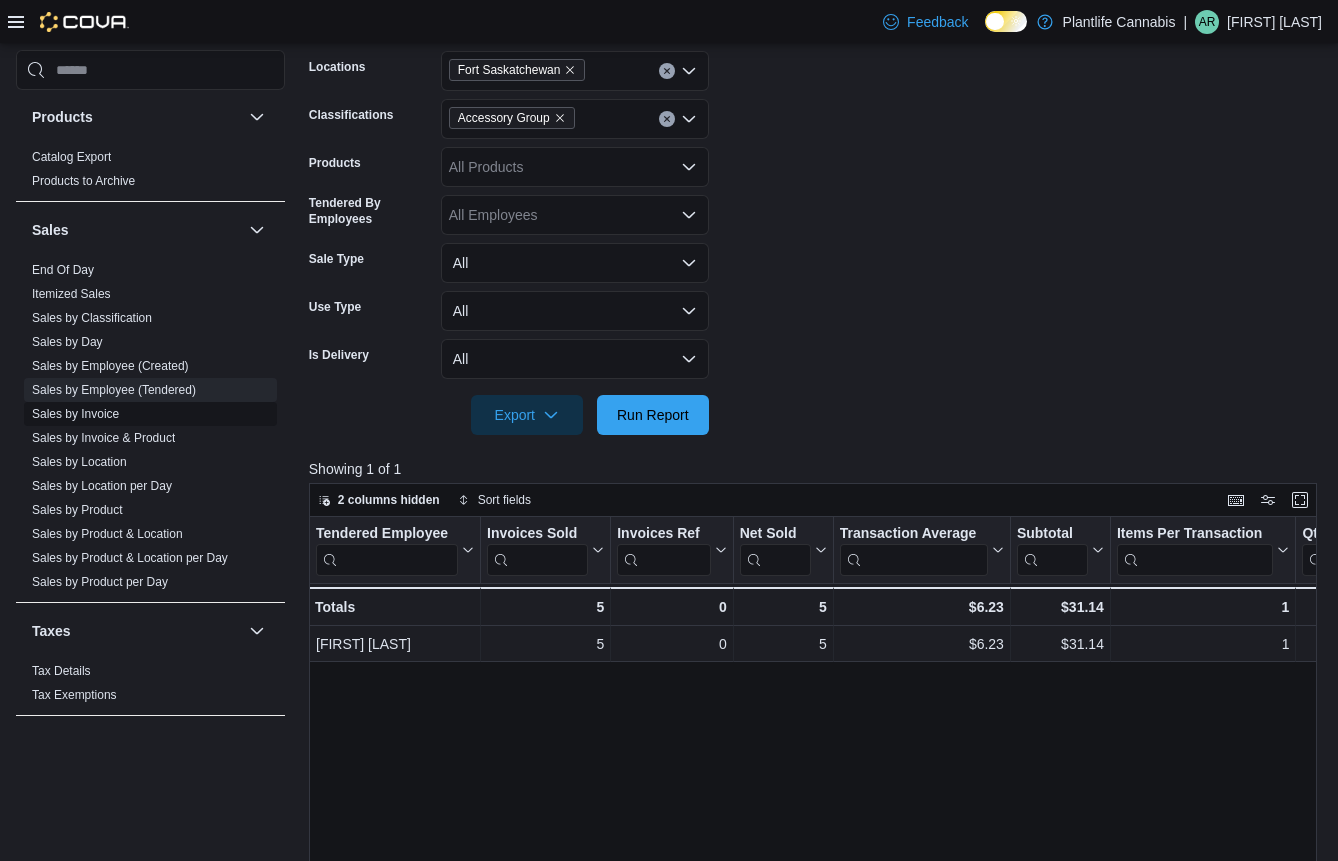click on "Sales by Invoice" at bounding box center (75, 414) 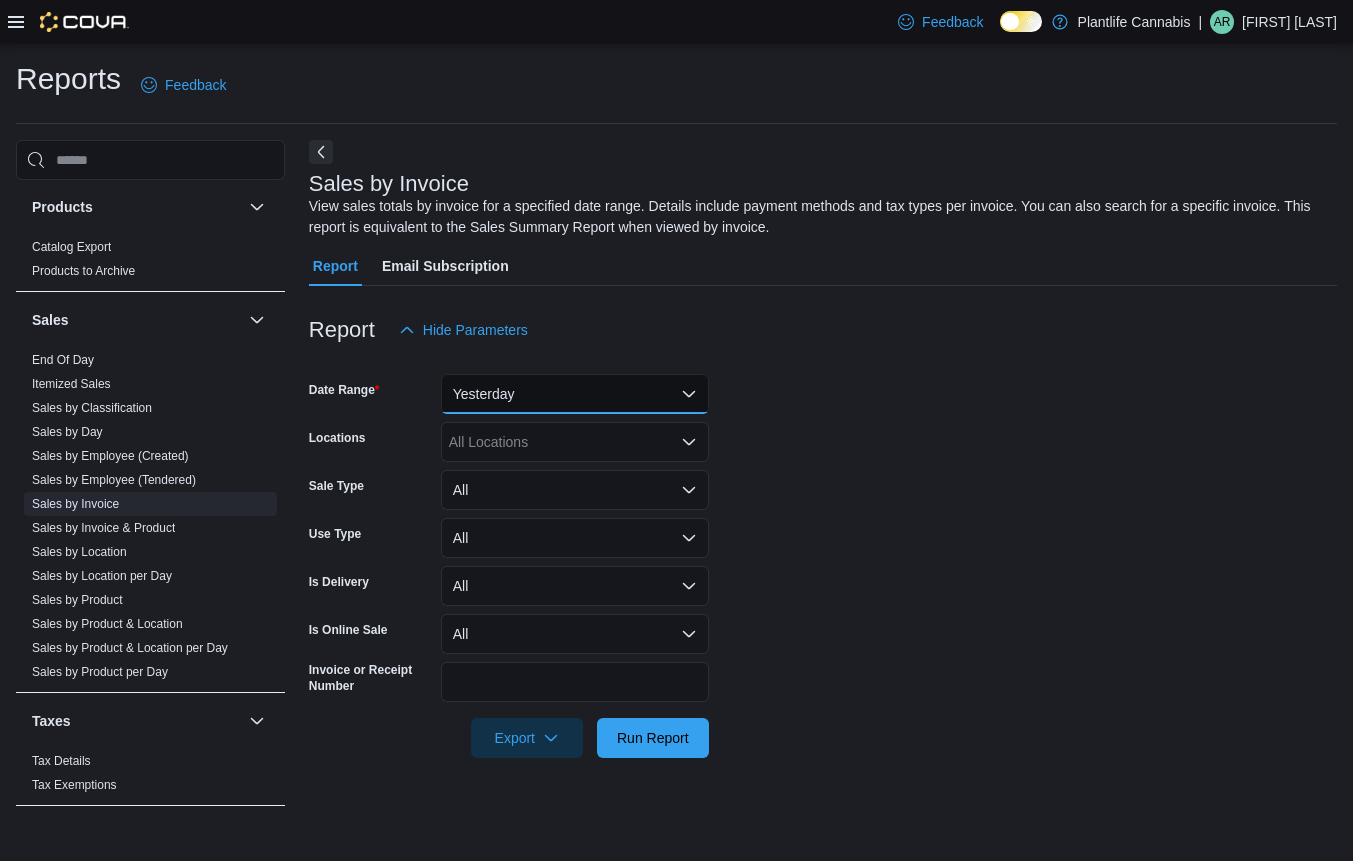 click on "Yesterday" at bounding box center [575, 394] 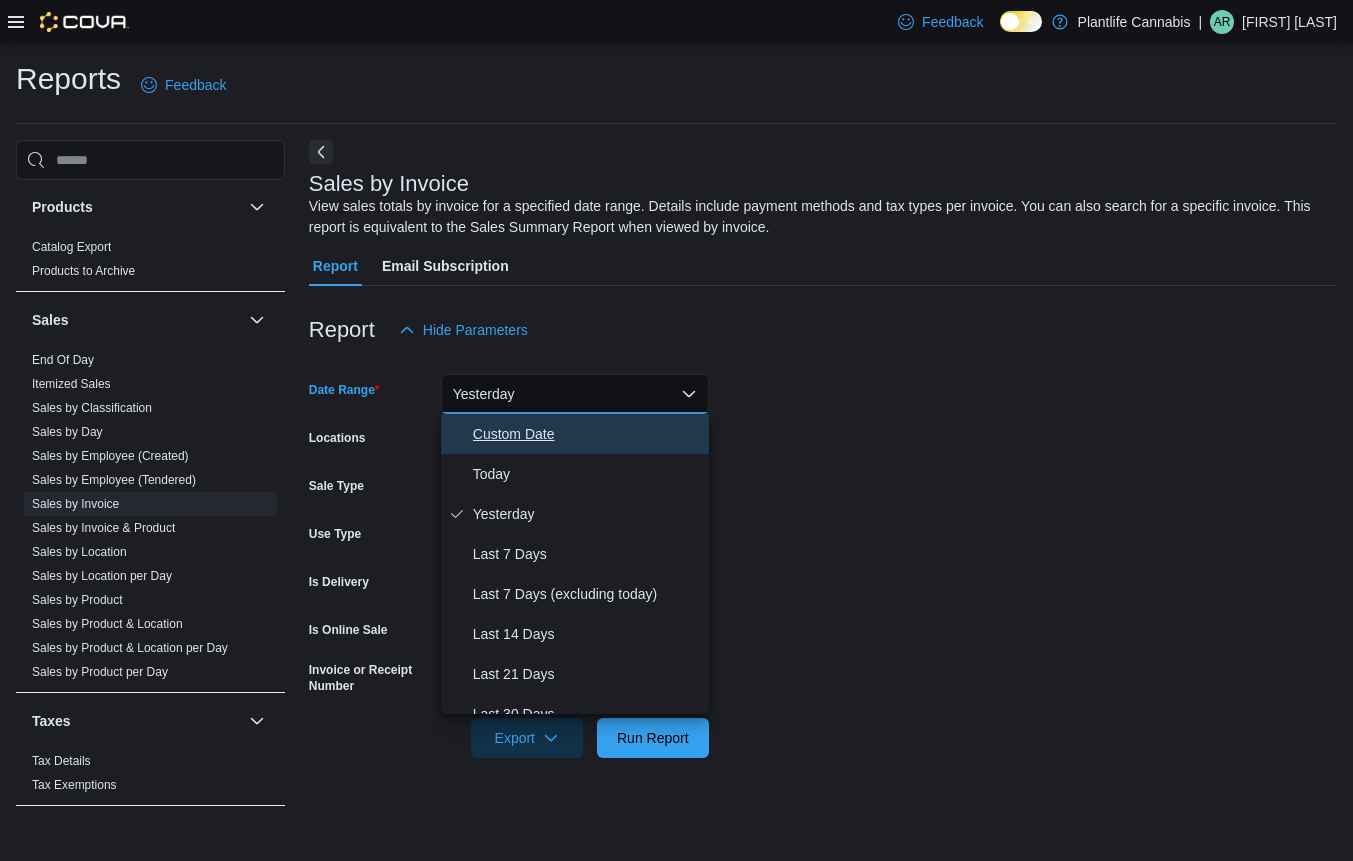 click on "Custom Date" at bounding box center (575, 434) 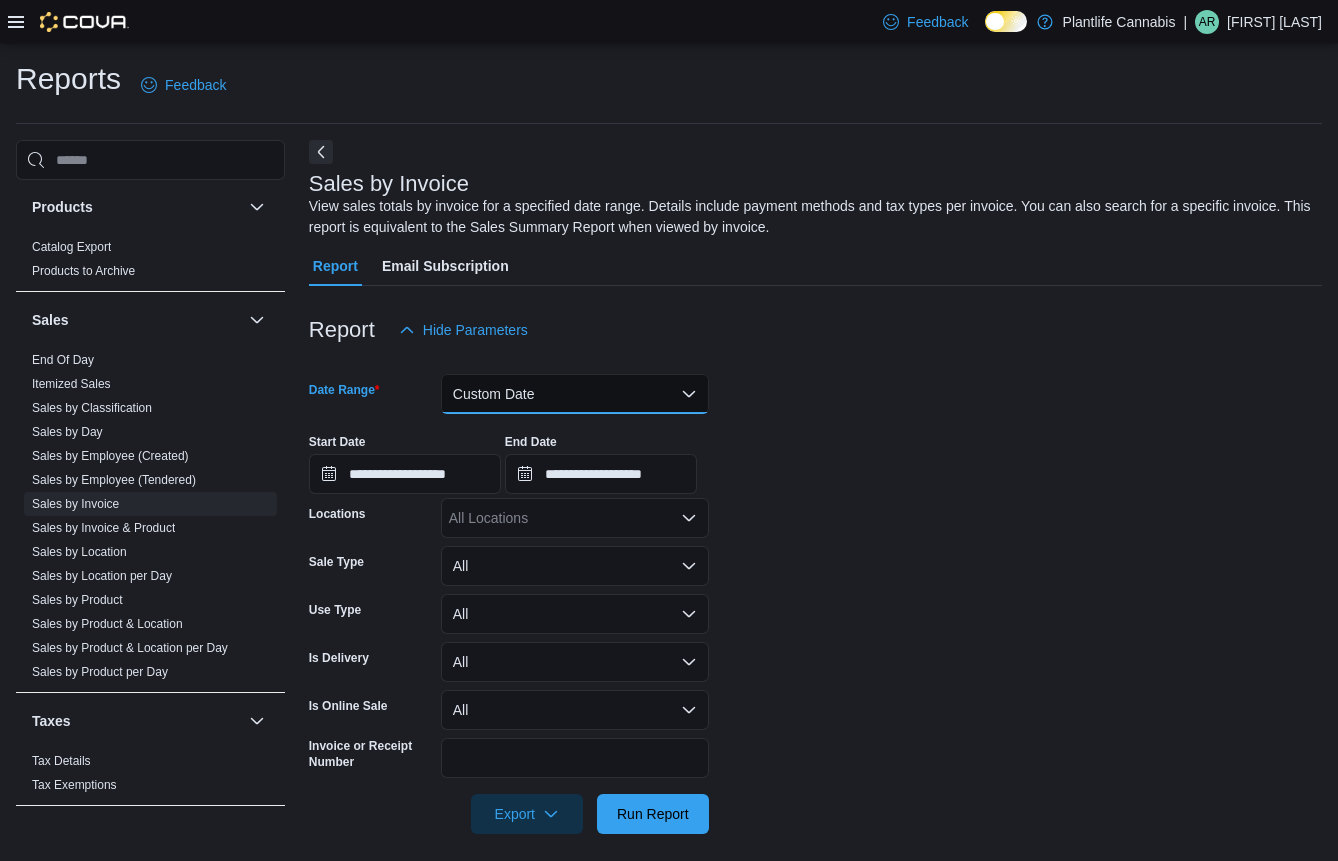click on "Custom Date" at bounding box center (575, 394) 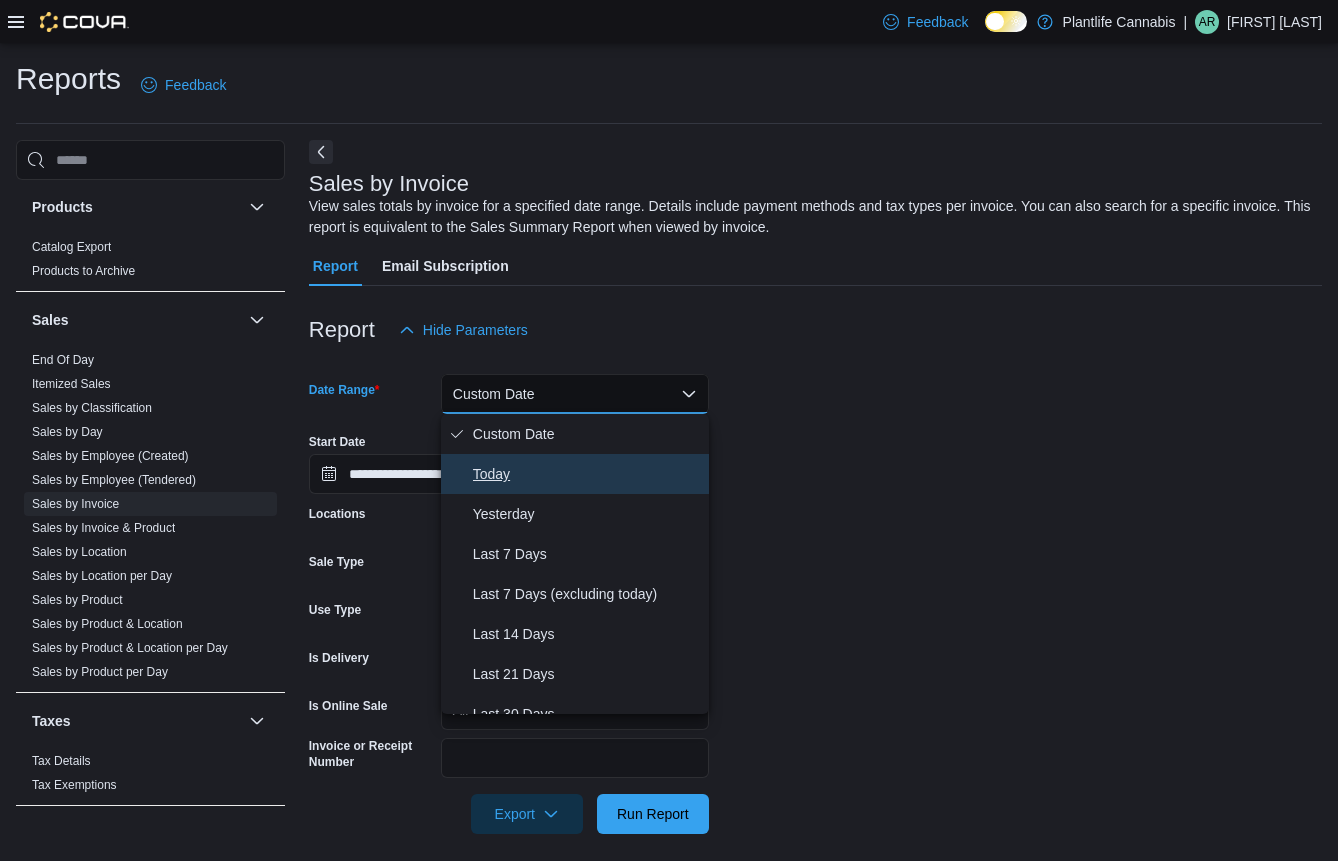 click on "Today" at bounding box center (575, 474) 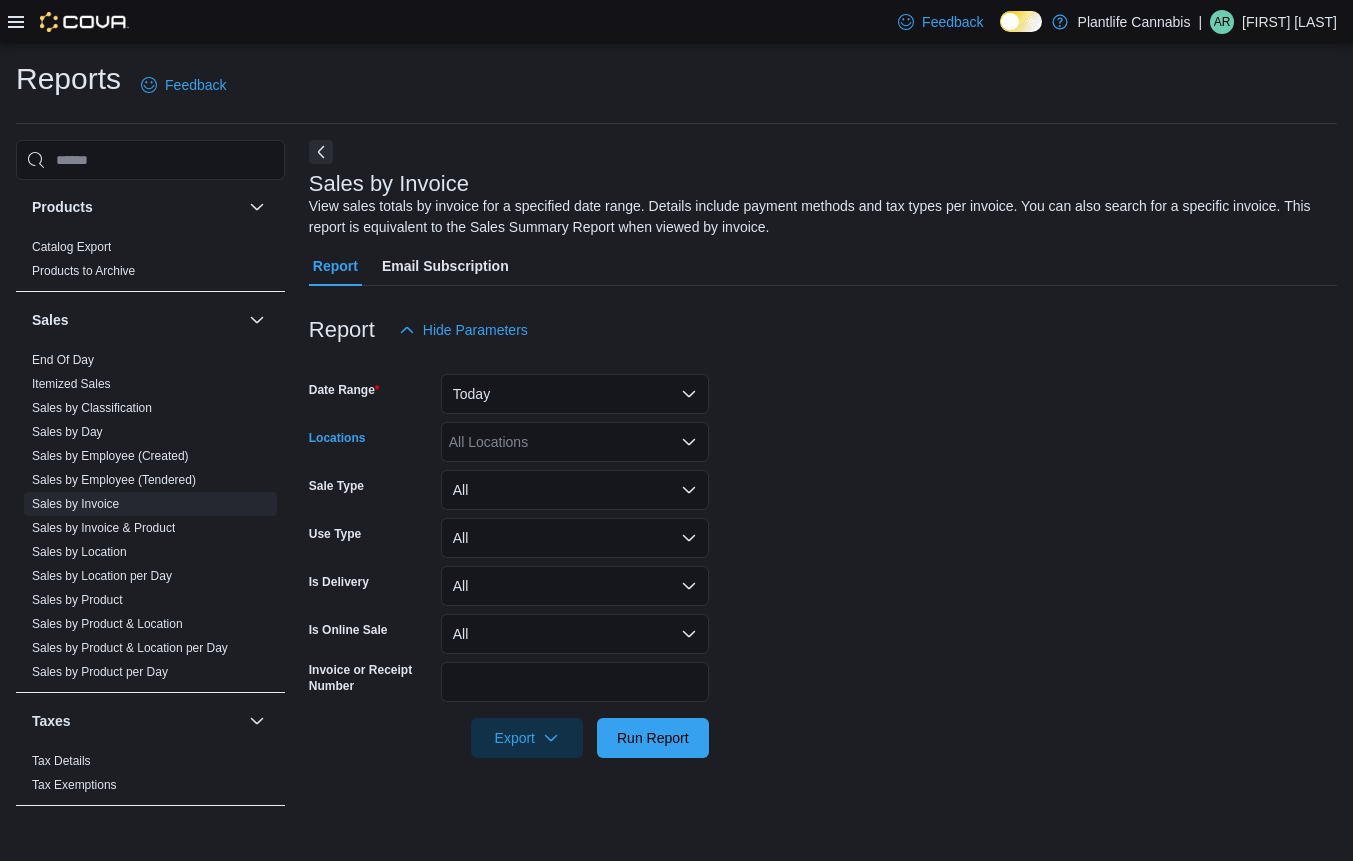 click on "All Locations" at bounding box center (575, 442) 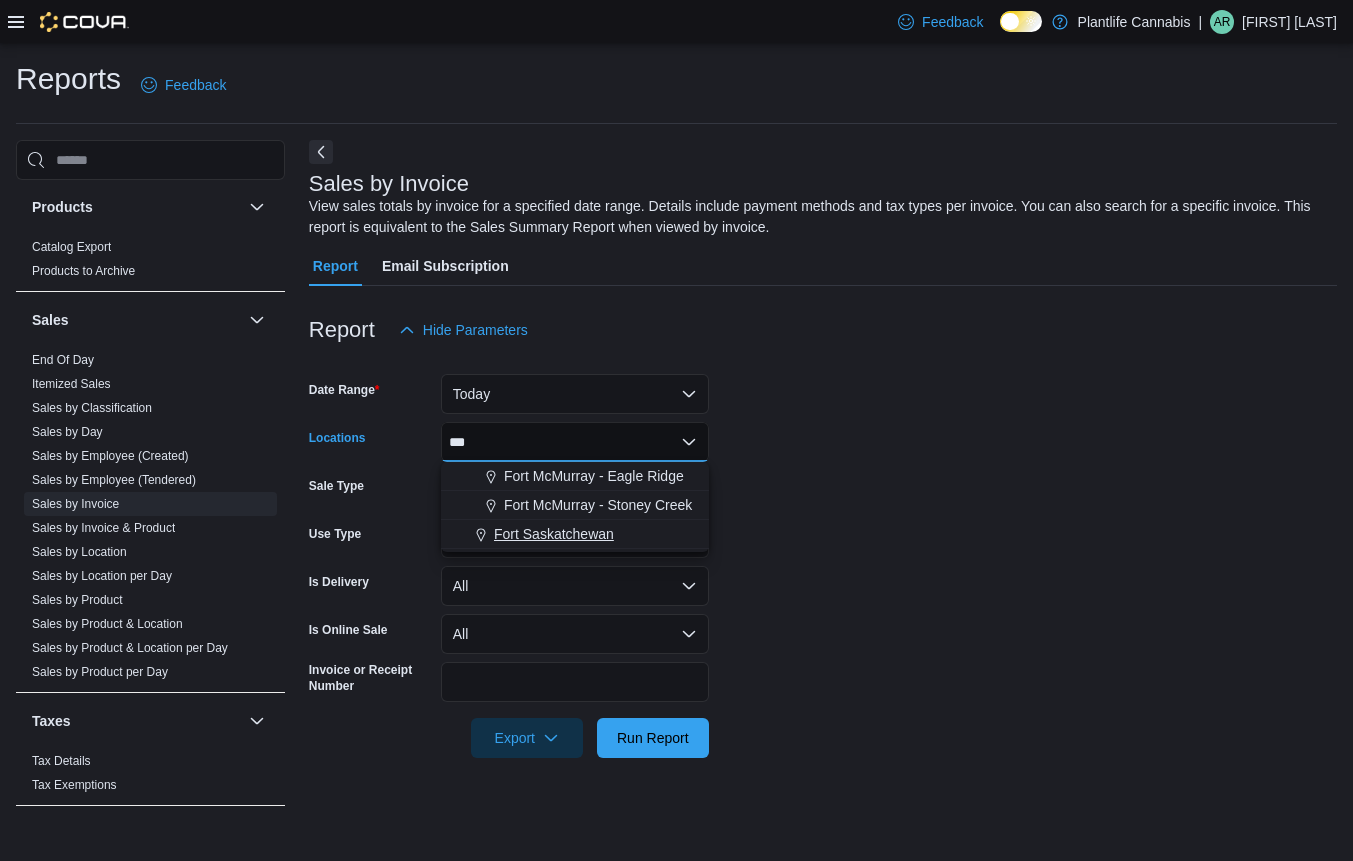 type on "***" 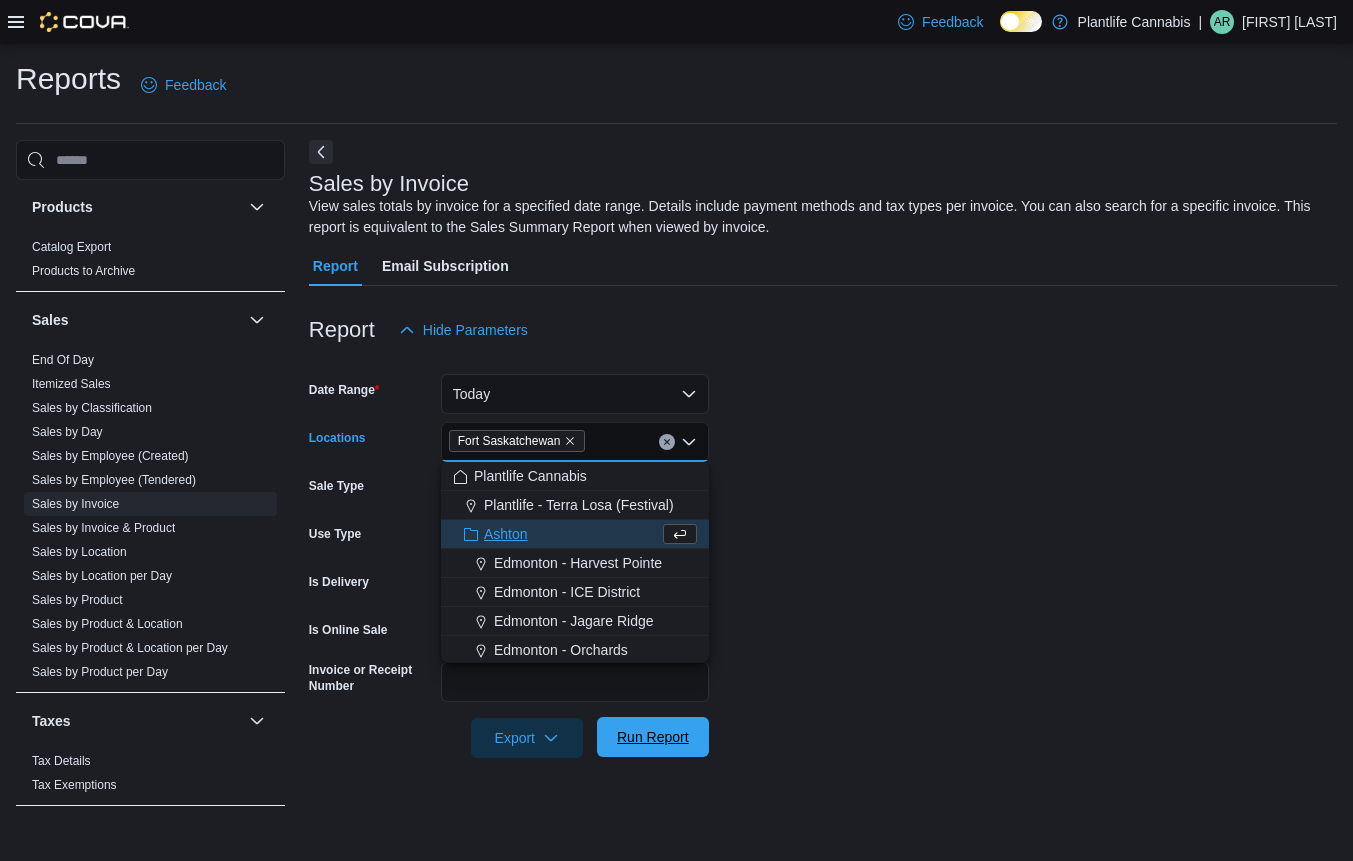 click on "Run Report" at bounding box center (653, 737) 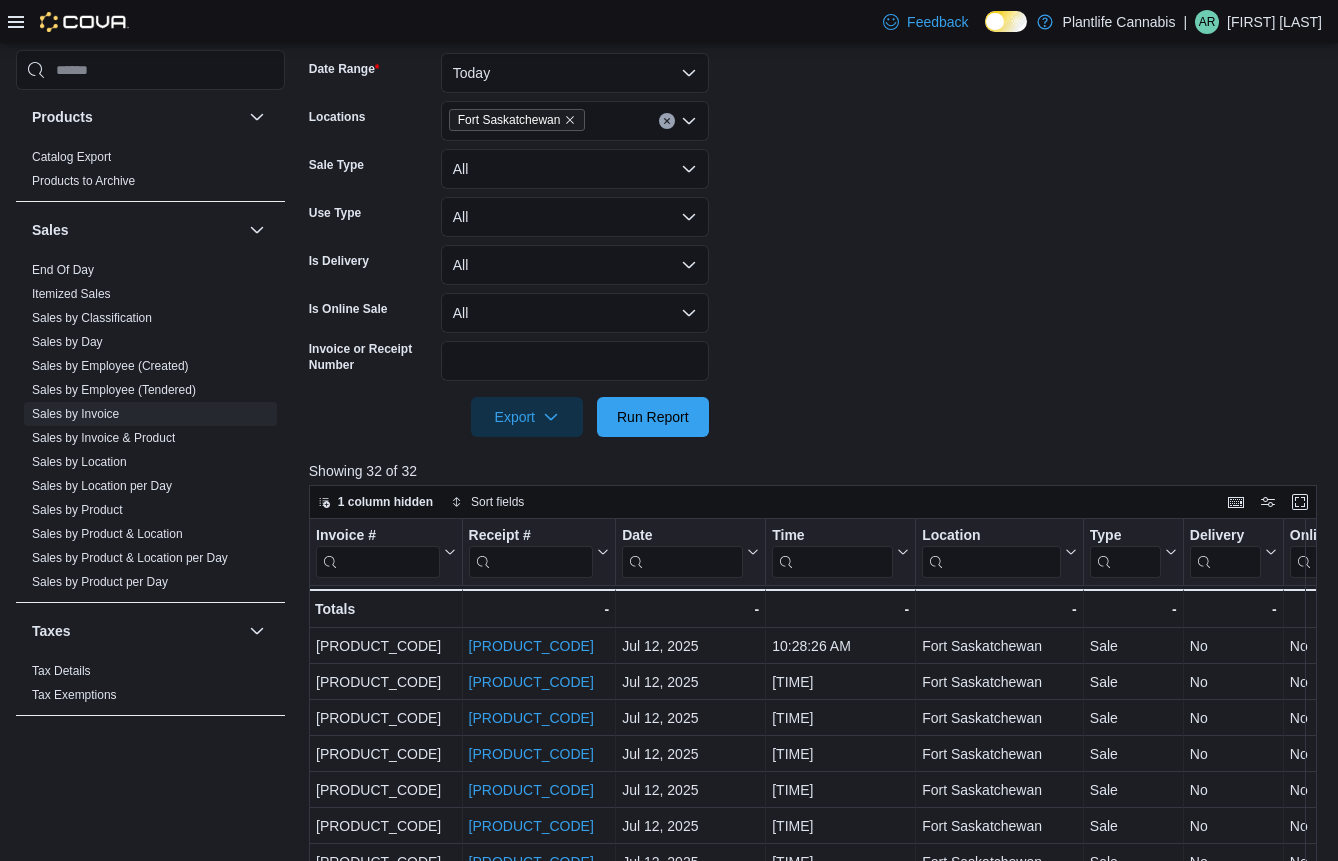 scroll, scrollTop: 650, scrollLeft: 0, axis: vertical 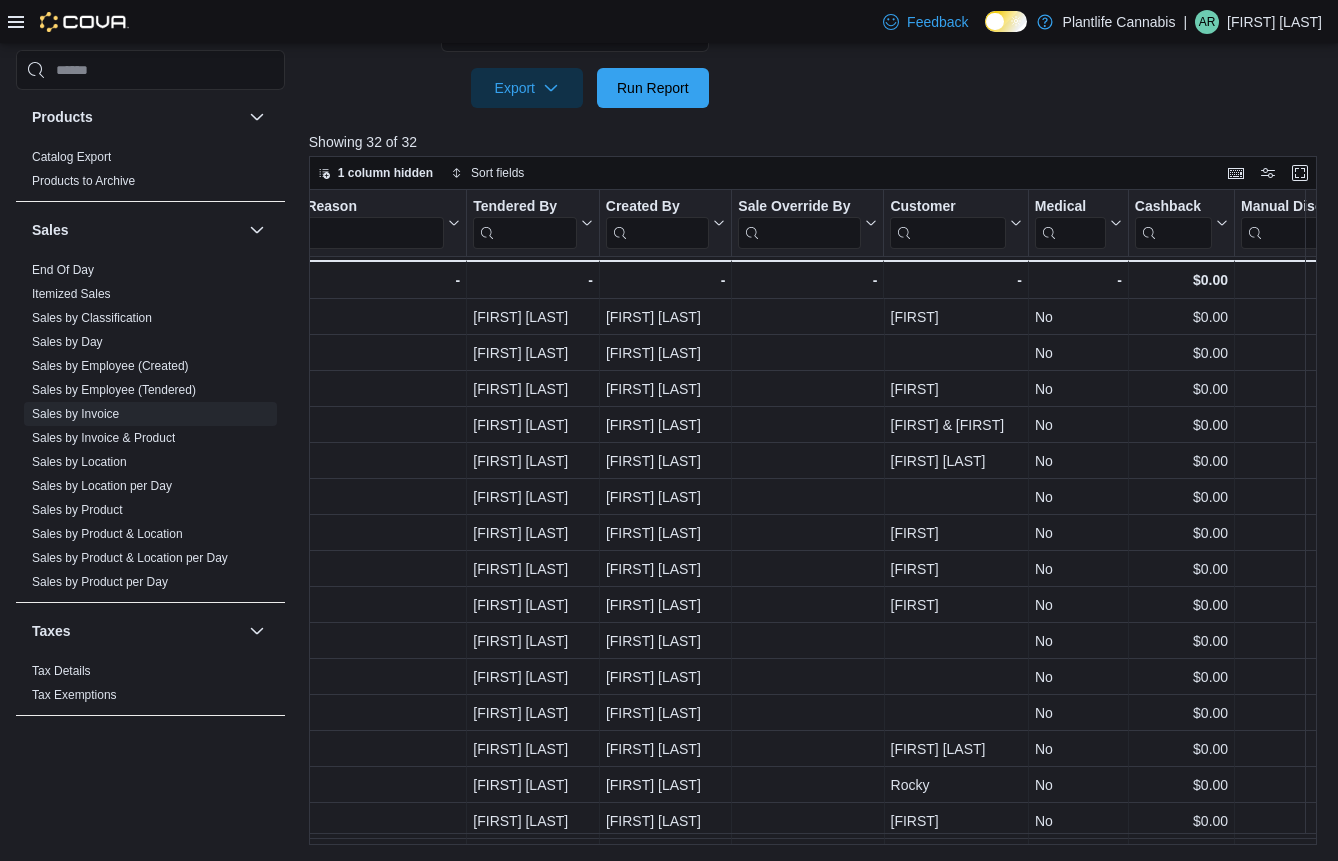 click at bounding box center (525, 233) 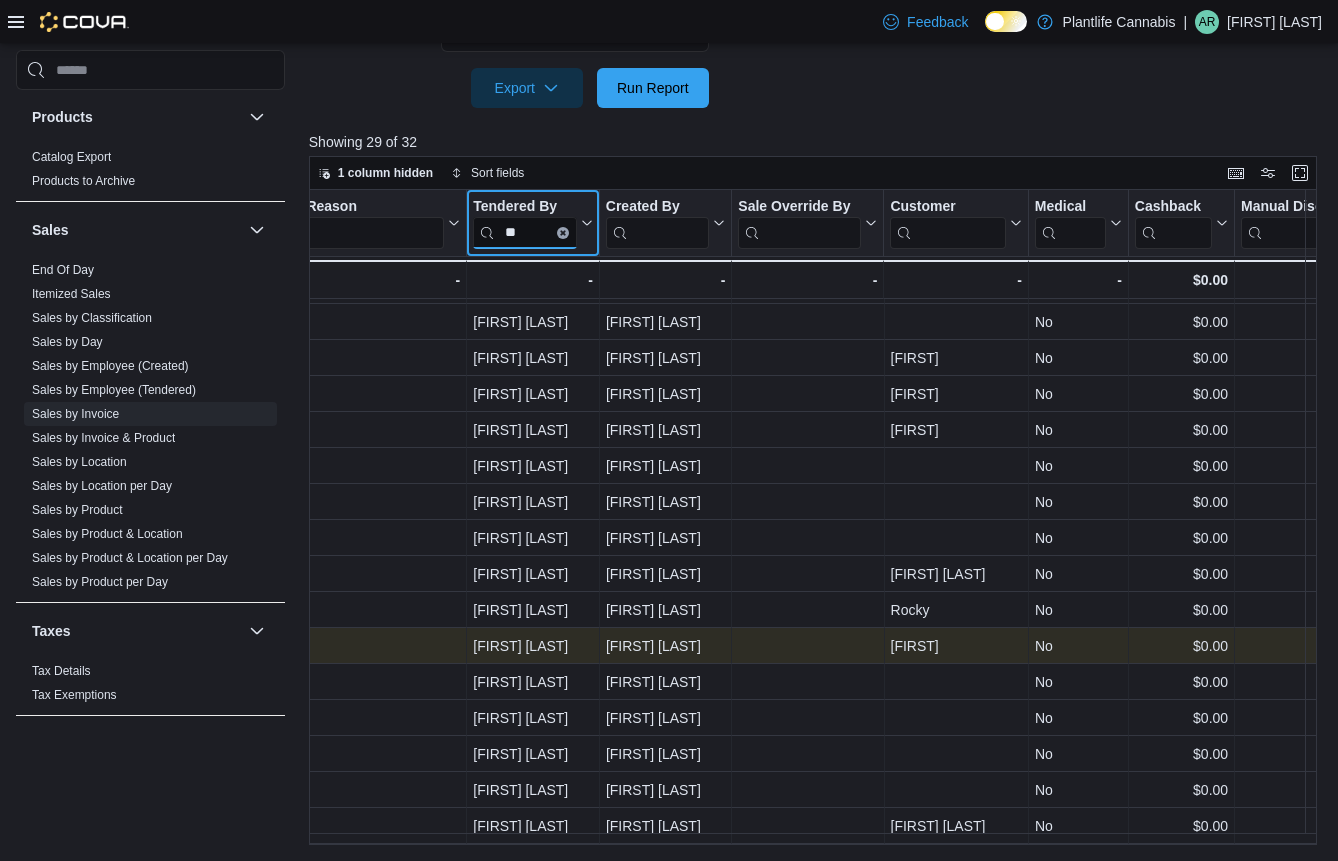 scroll, scrollTop: 509, scrollLeft: 2418, axis: both 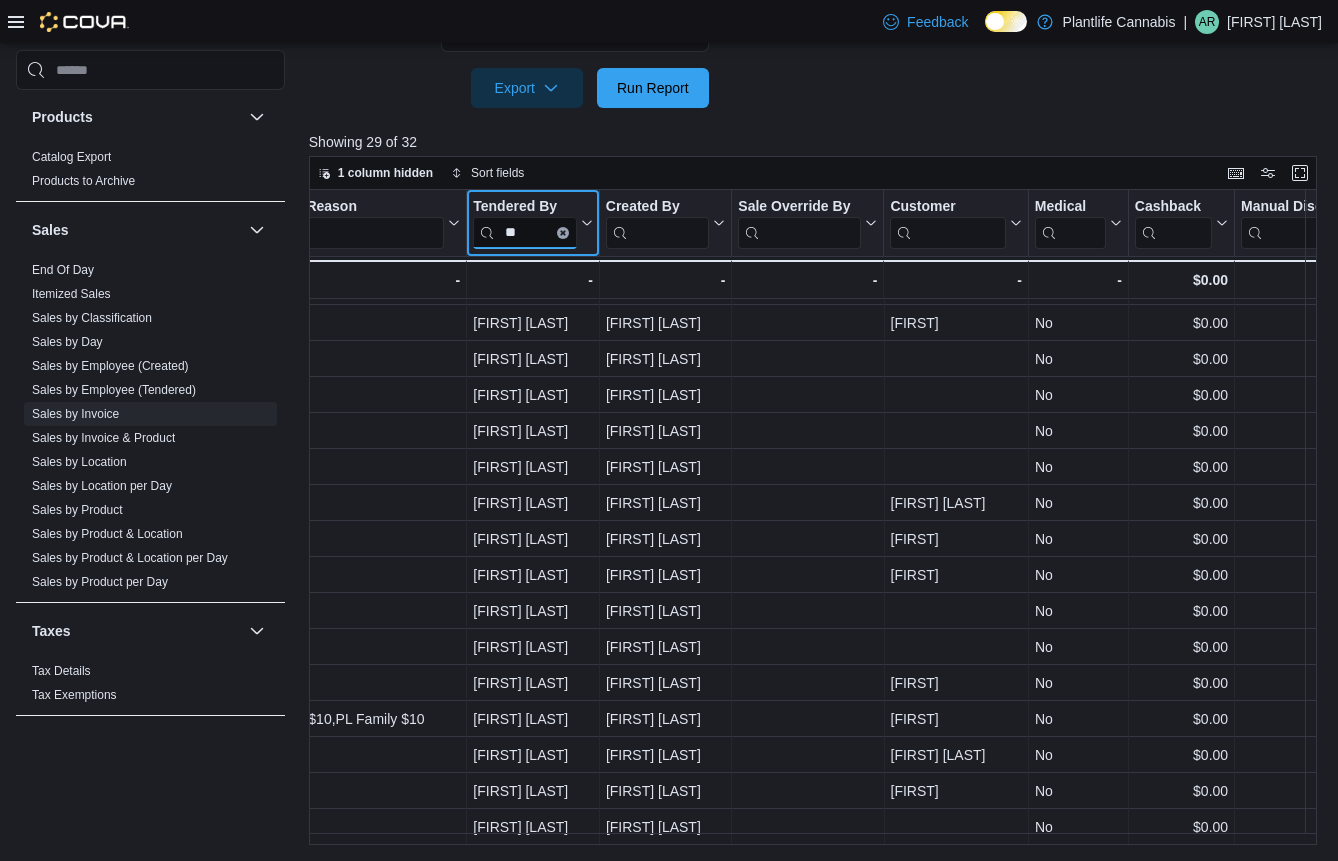 type on "**" 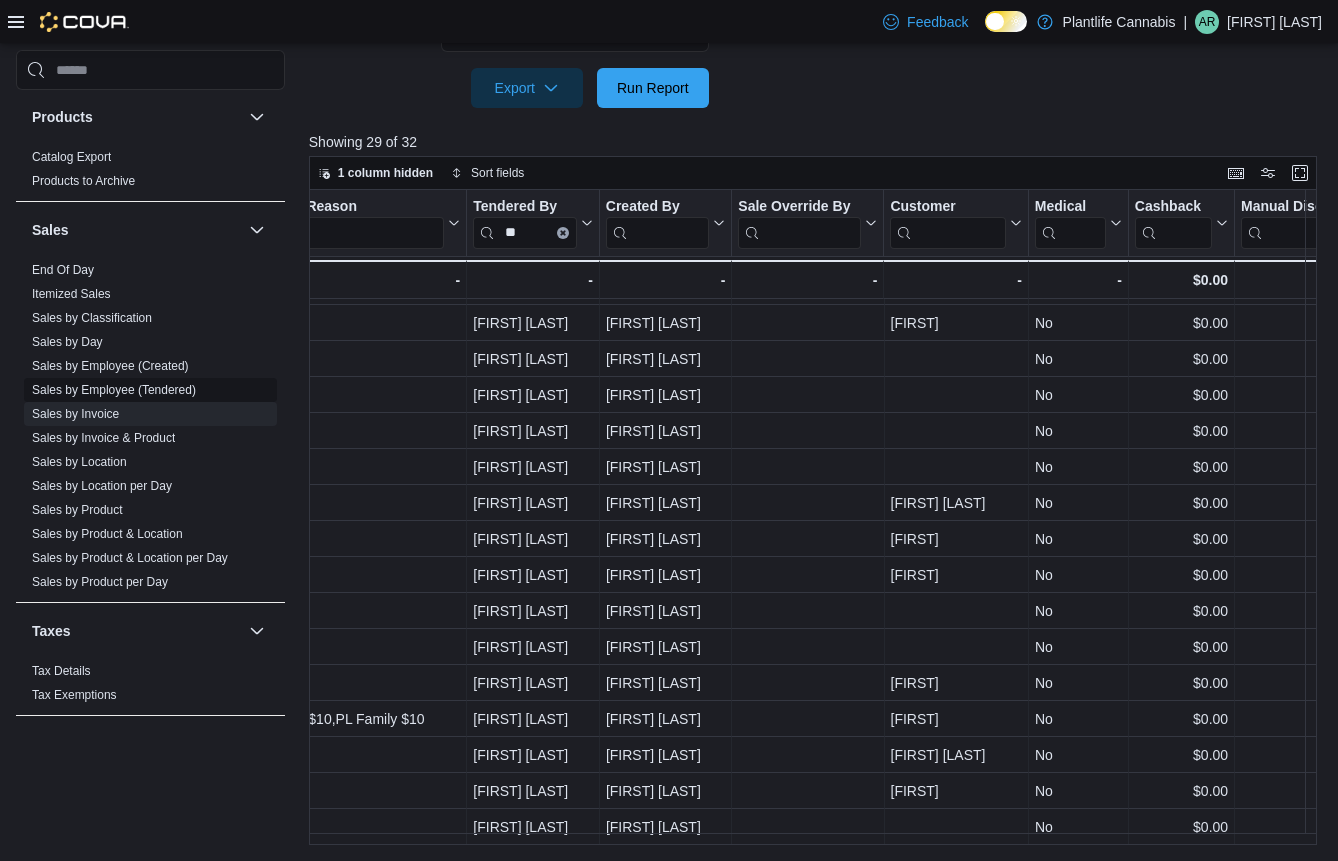click on "Sales by Employee (Tendered)" at bounding box center (114, 390) 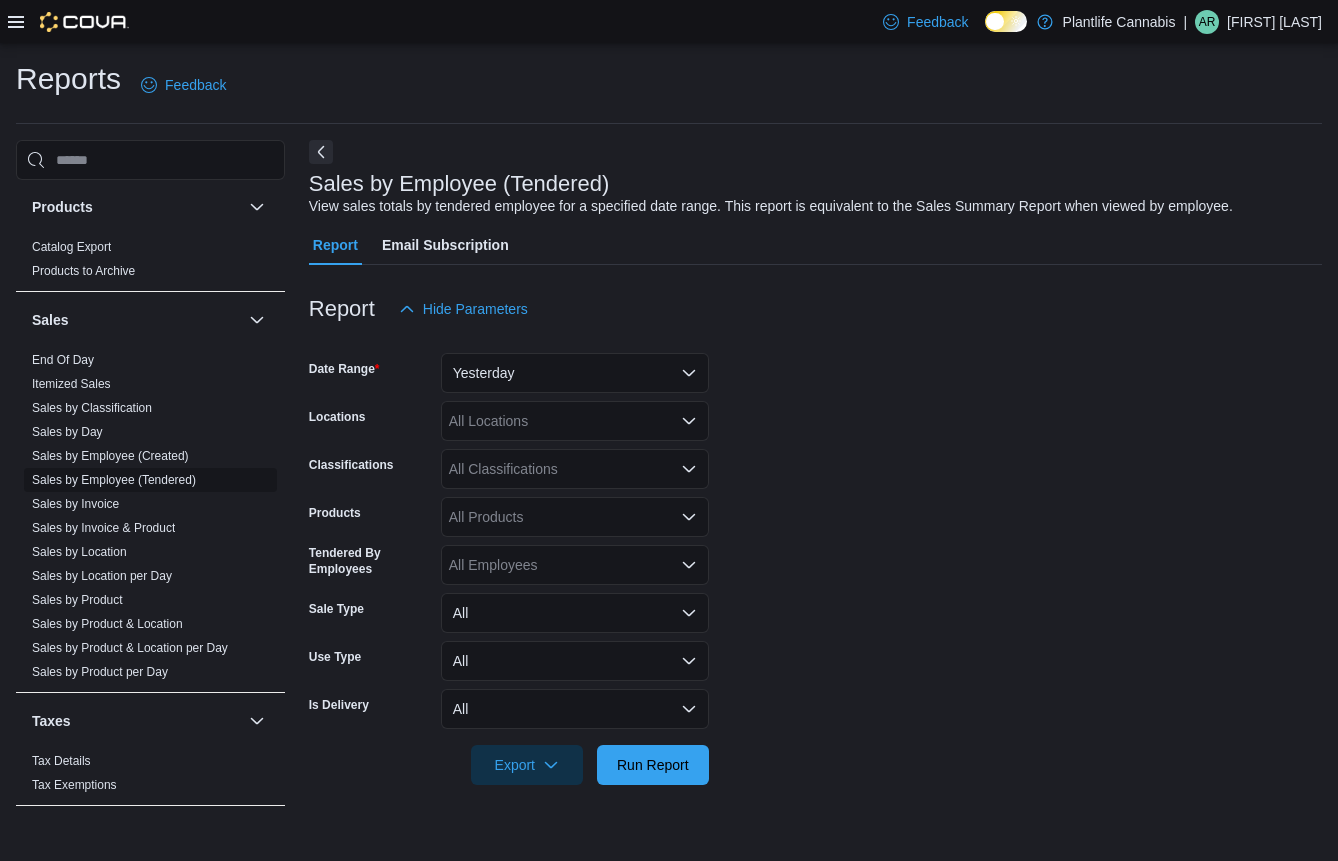 scroll, scrollTop: 0, scrollLeft: 0, axis: both 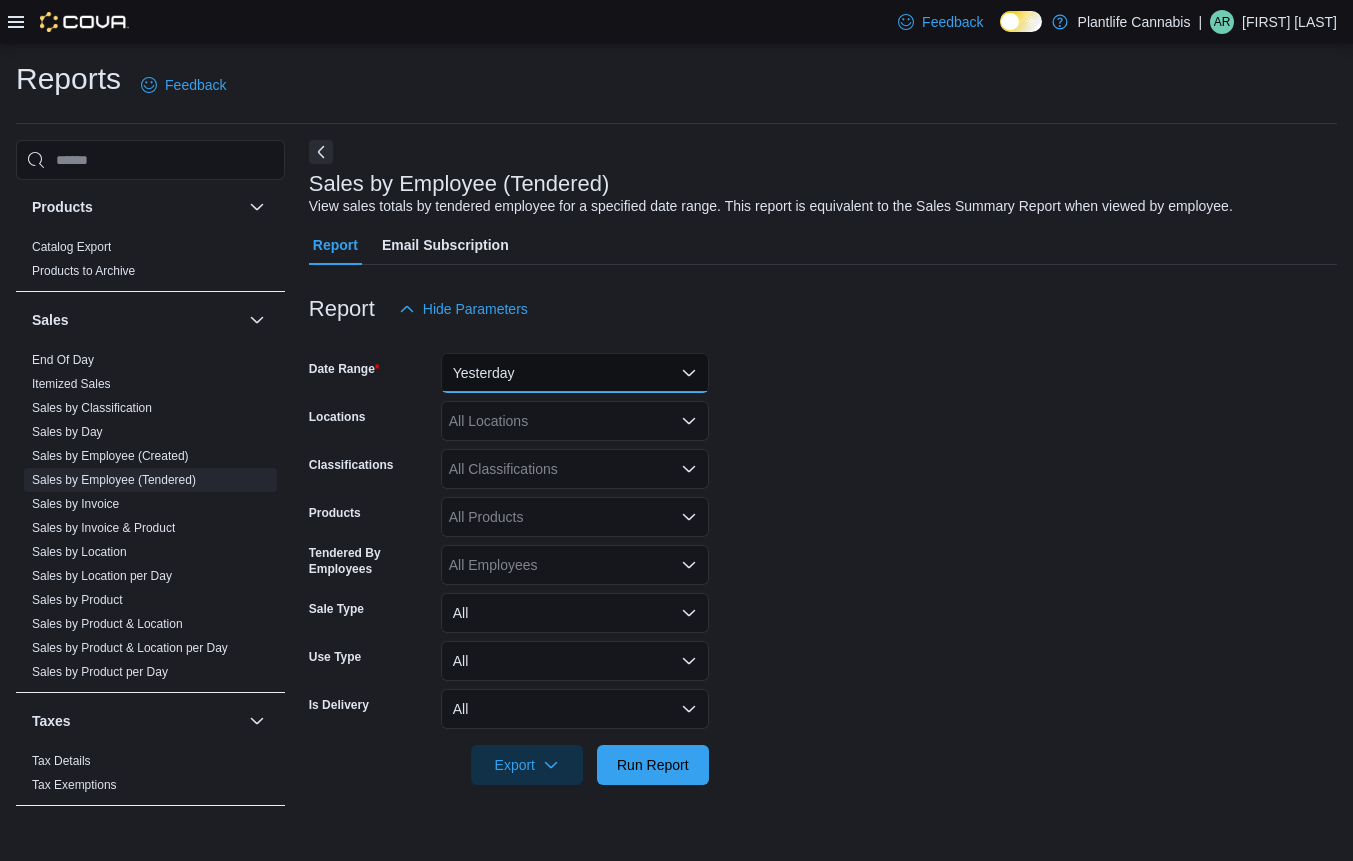 click on "Yesterday" at bounding box center [575, 373] 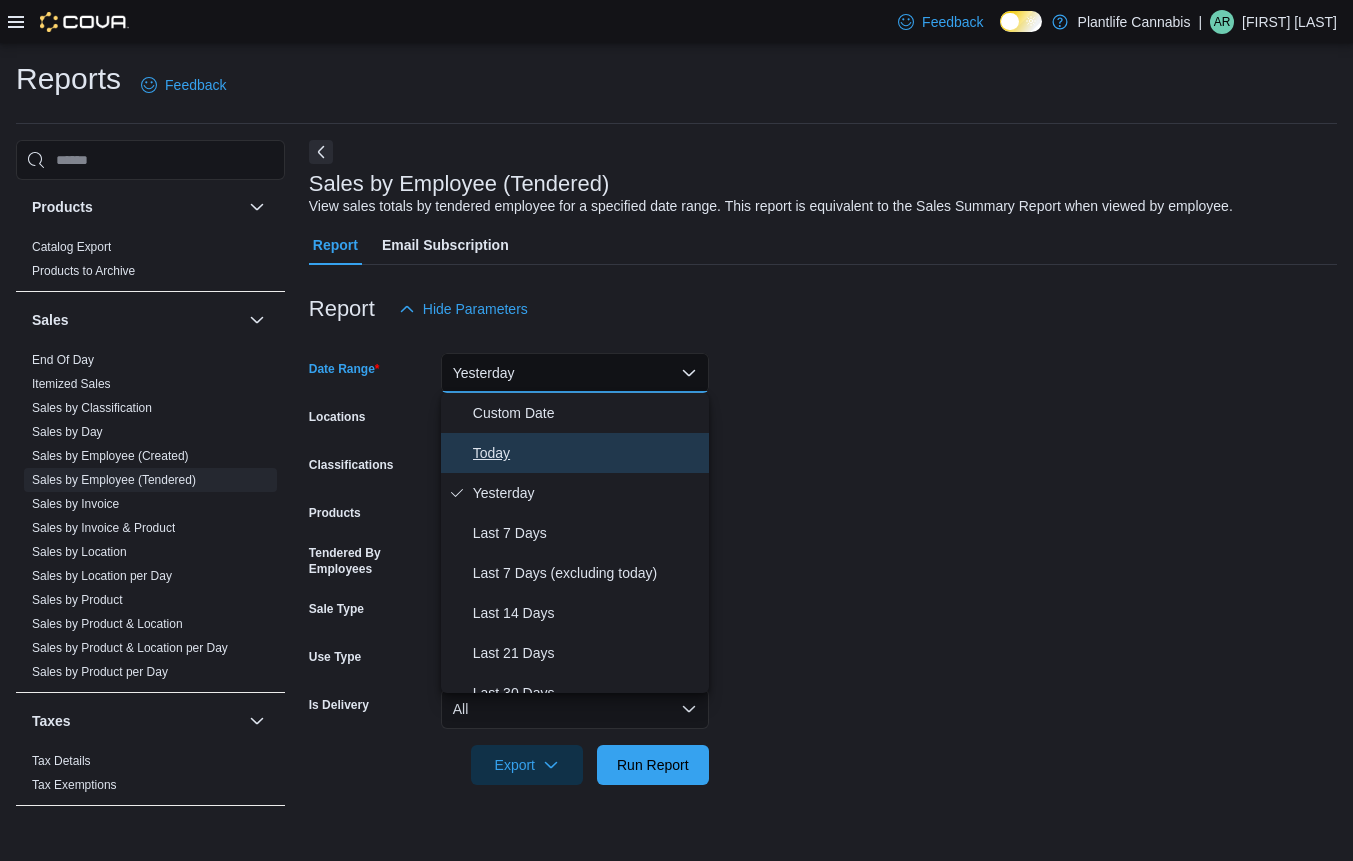 click on "Today" at bounding box center [587, 453] 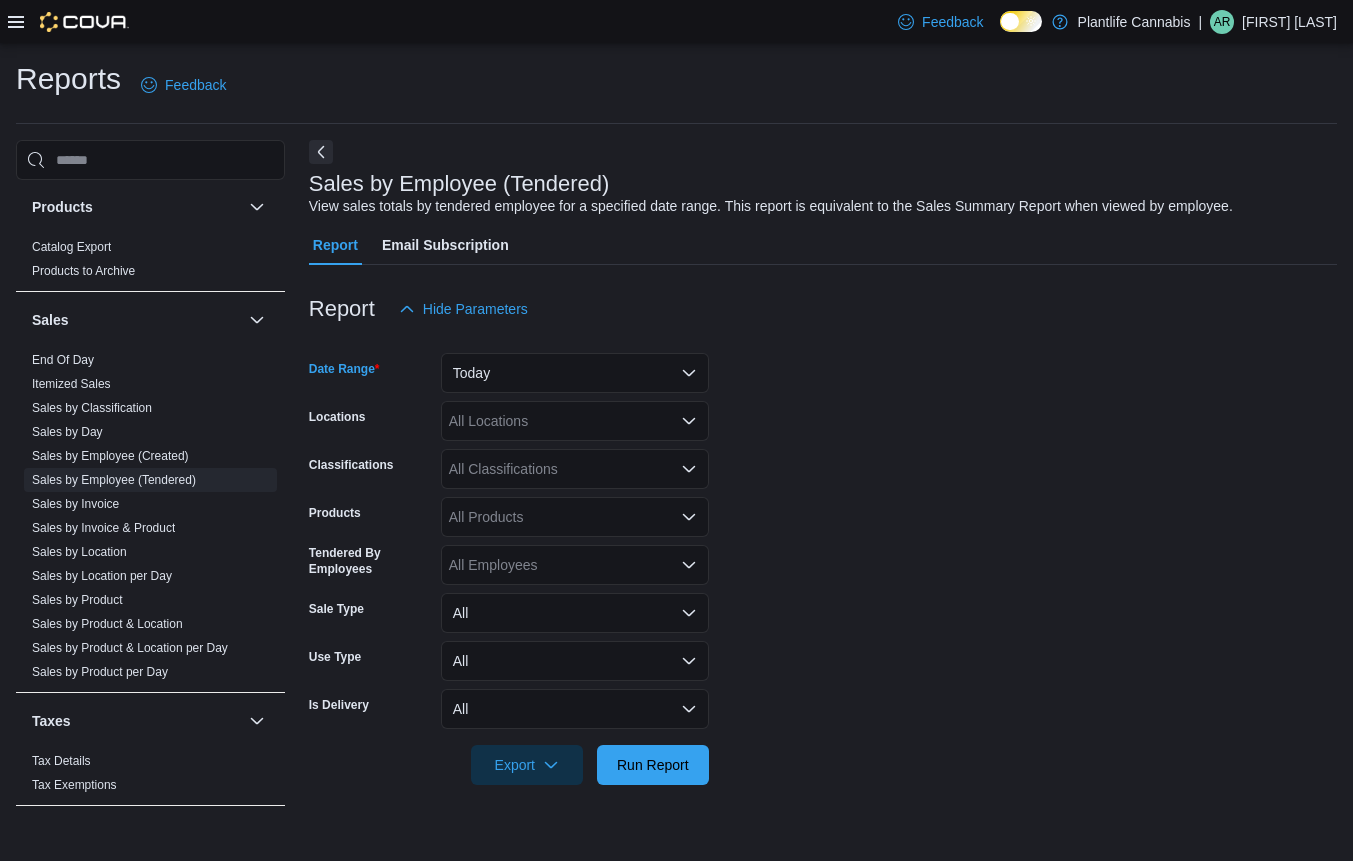 click on "All Locations" at bounding box center [575, 421] 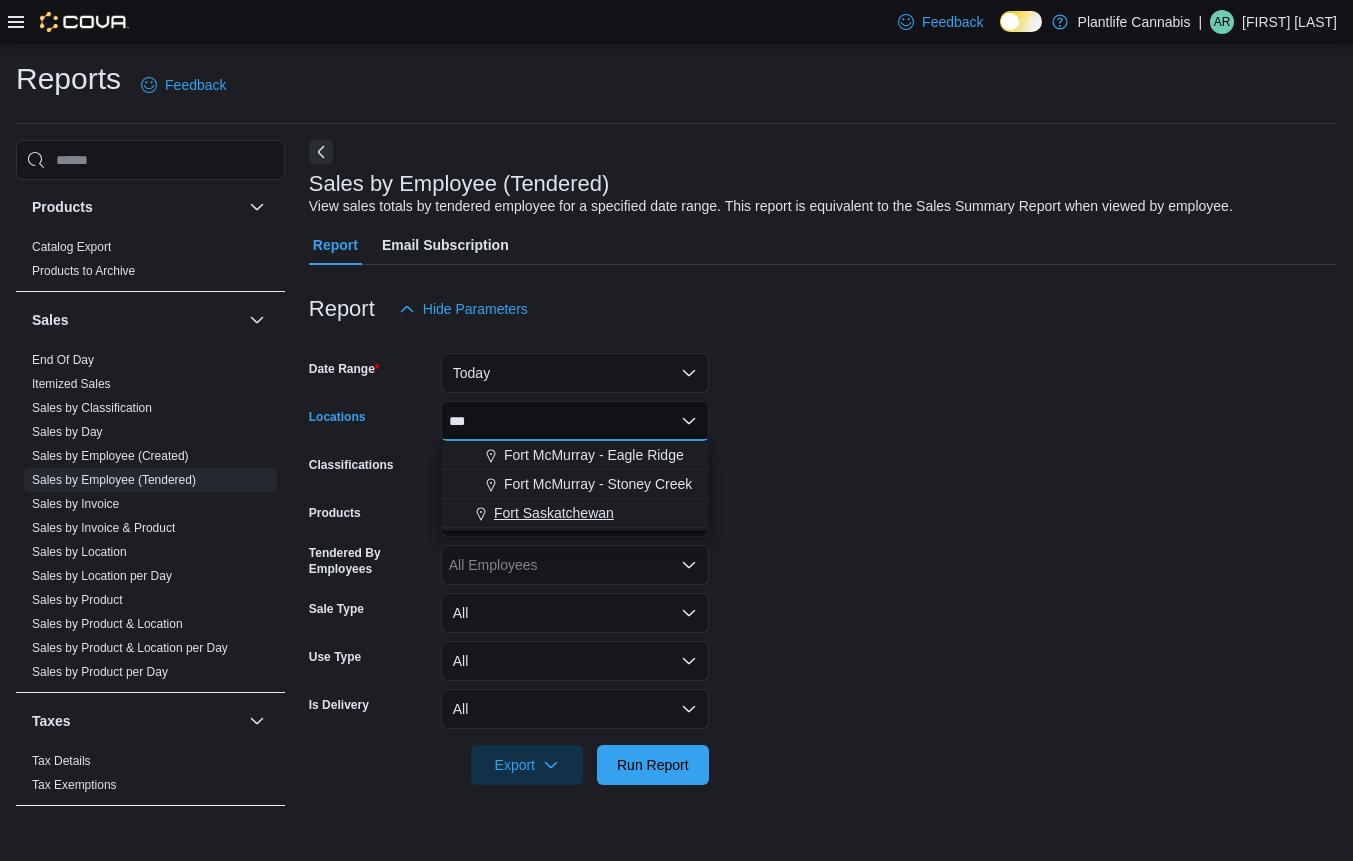 type on "***" 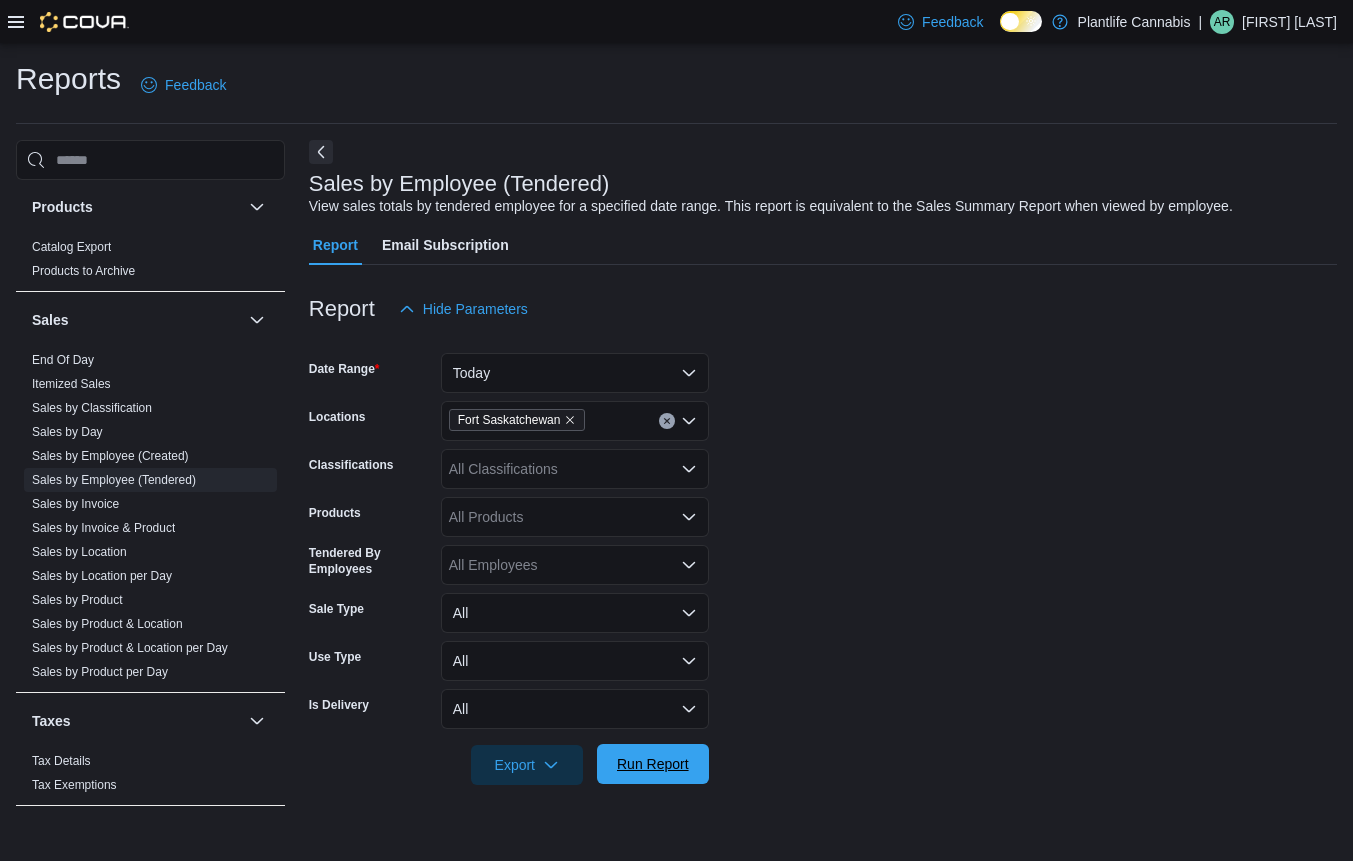 click on "Run Report" at bounding box center (653, 764) 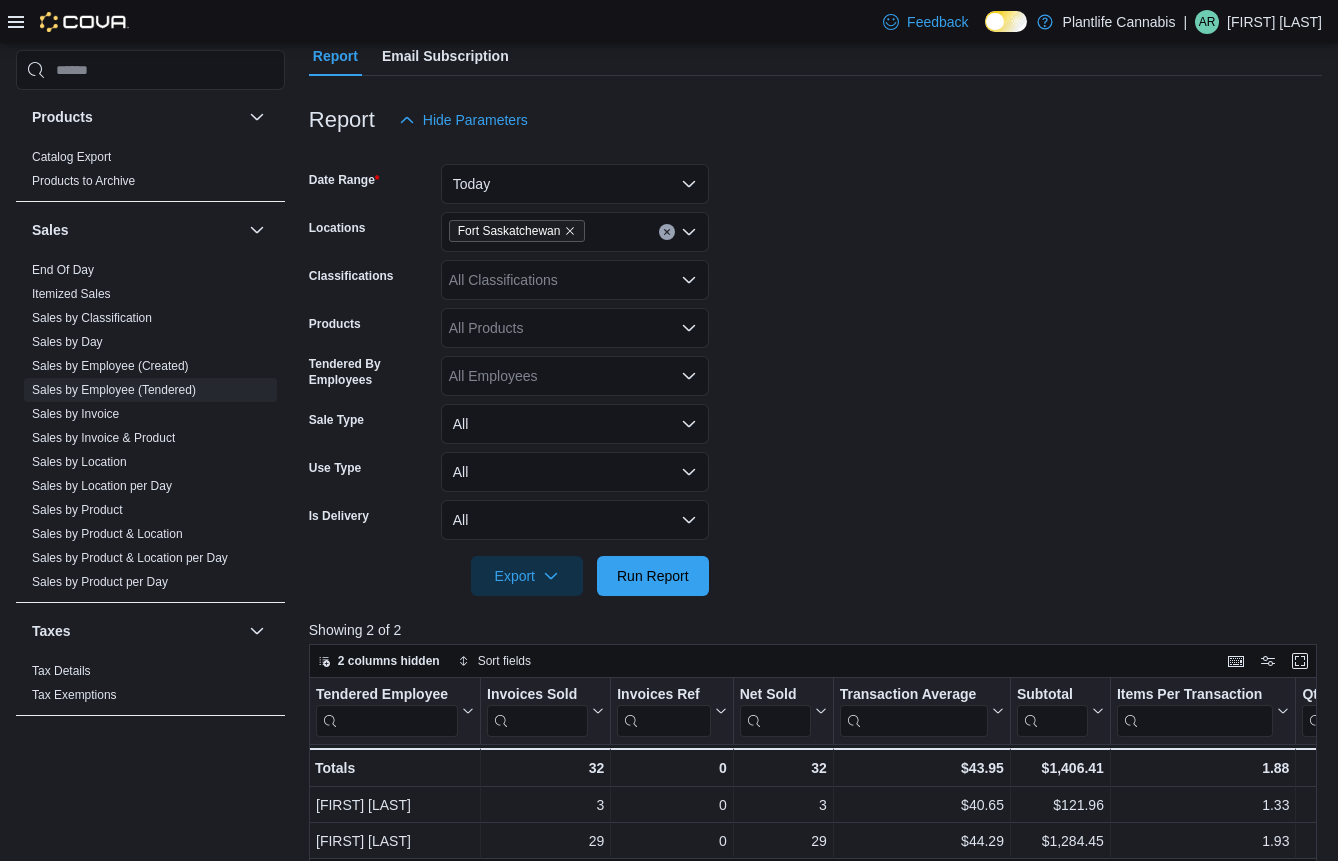 scroll, scrollTop: 176, scrollLeft: 0, axis: vertical 